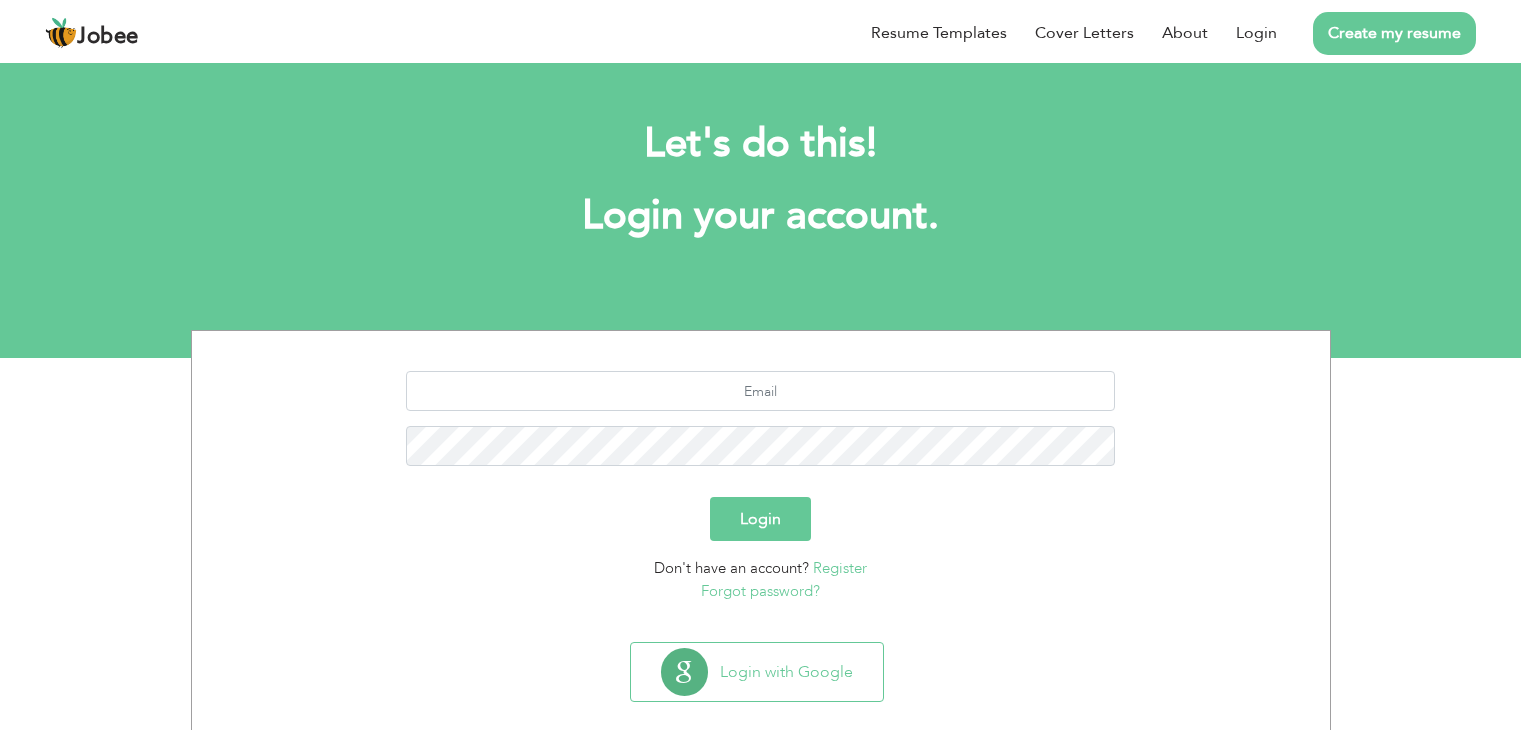 scroll, scrollTop: 0, scrollLeft: 0, axis: both 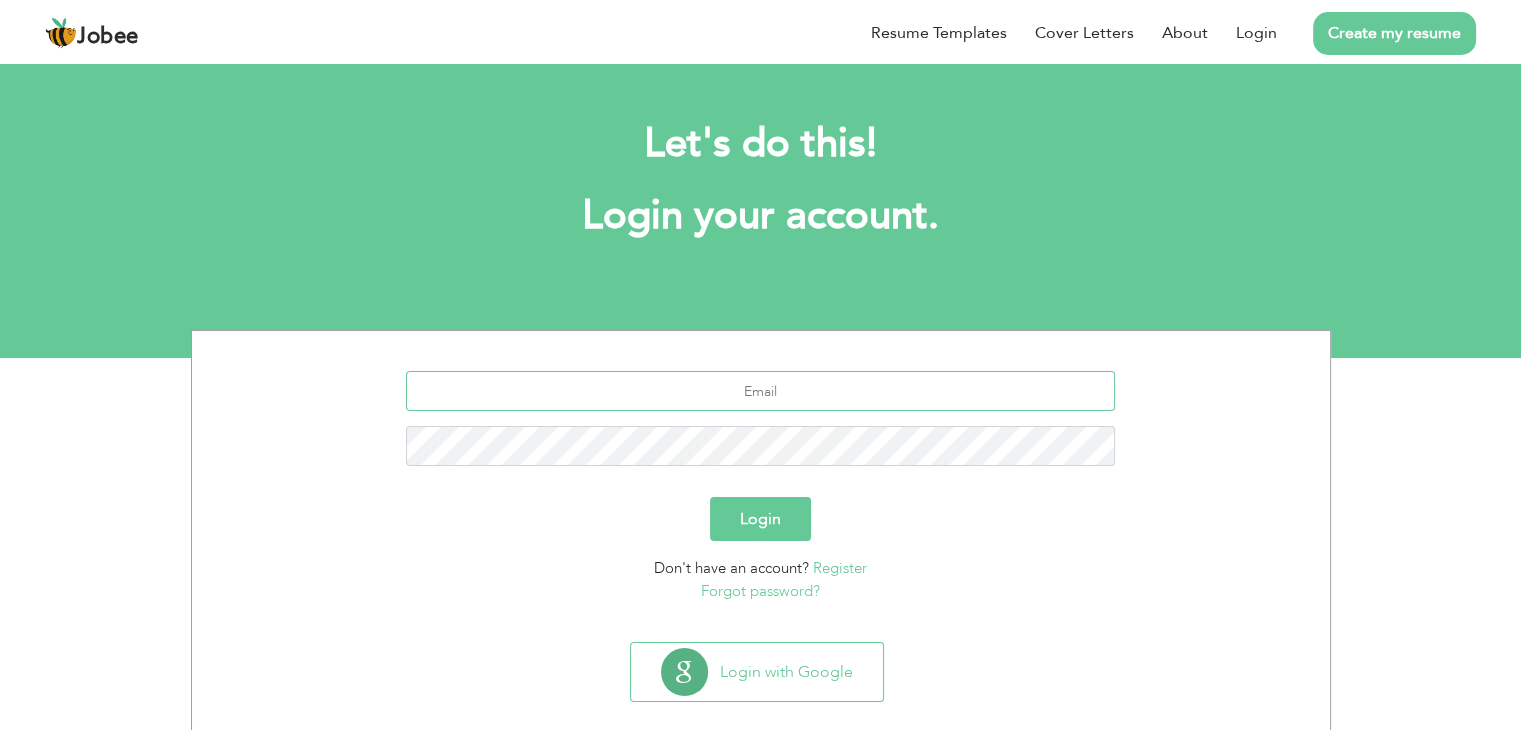 type on "saithadil2@gmail.com" 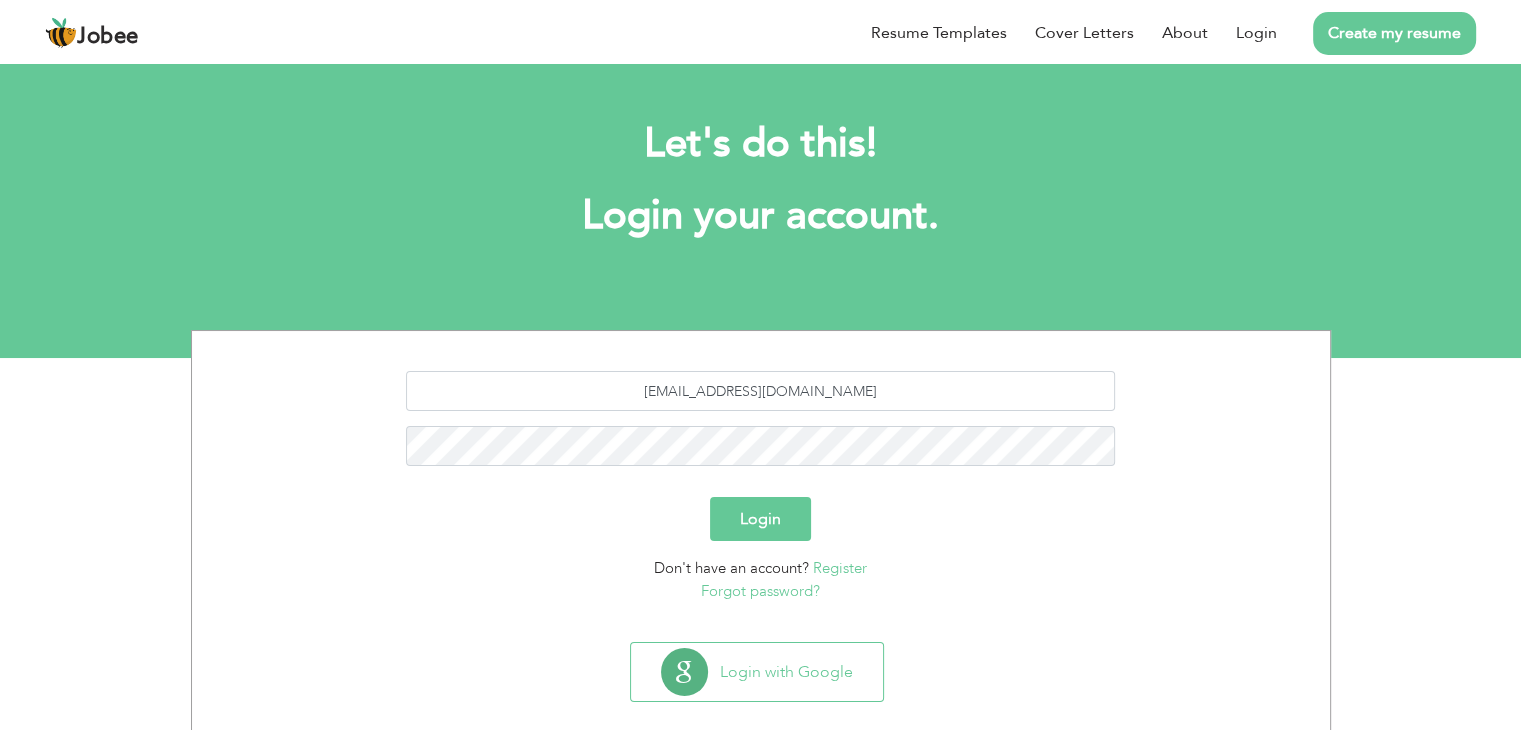 click on "Login" at bounding box center [760, 519] 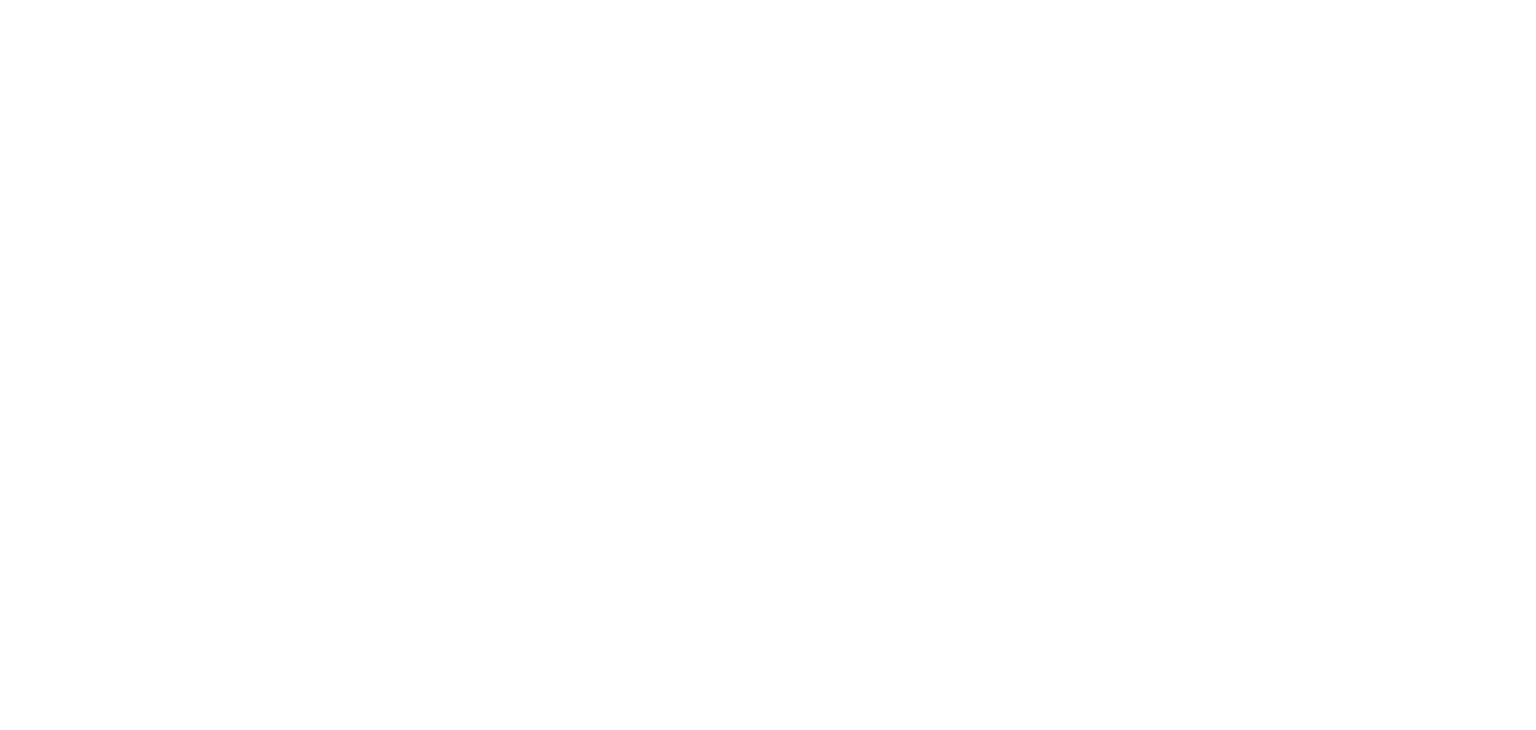 scroll, scrollTop: 0, scrollLeft: 0, axis: both 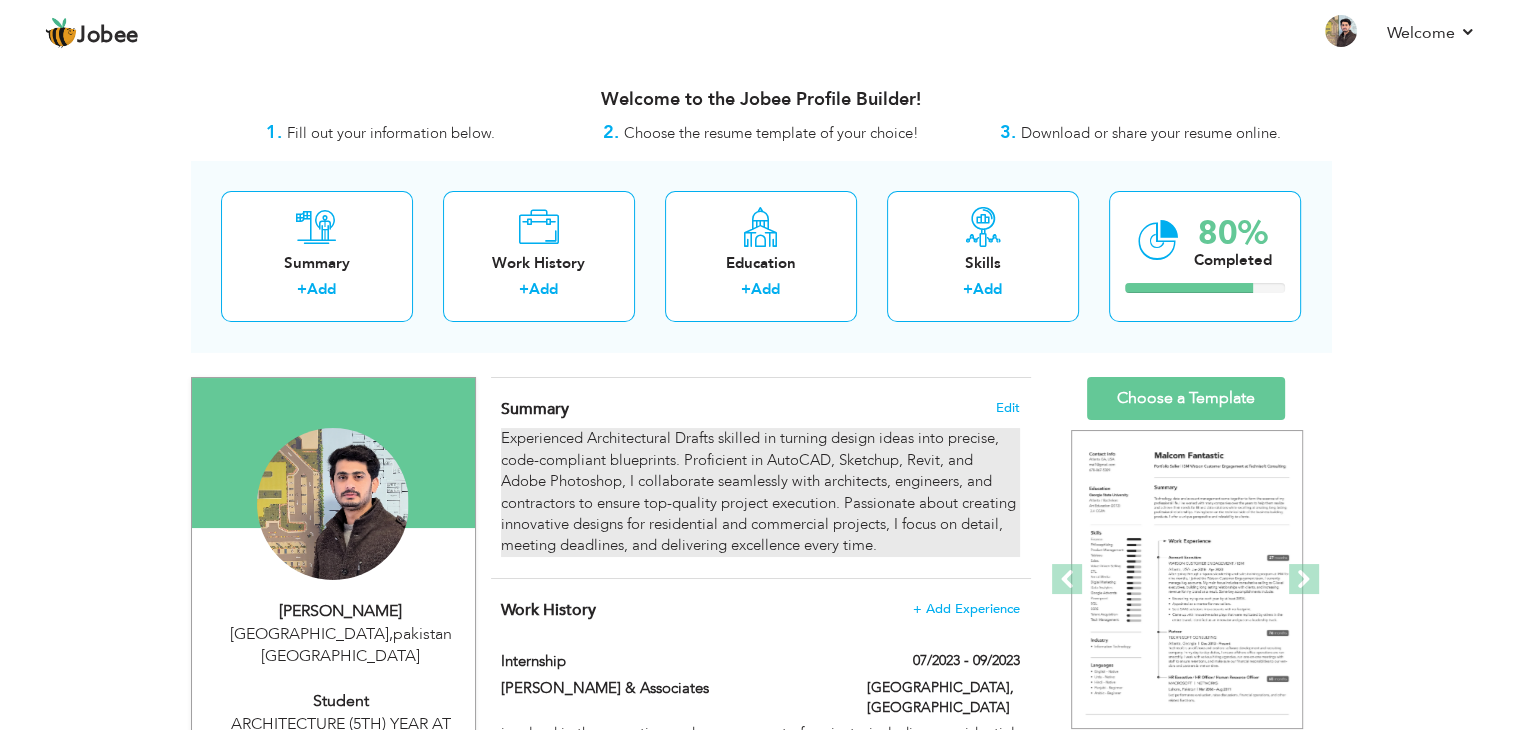 click on "Experienced Architectural Drafts skilled in turning design ideas into precise, code-compliant blueprints. Proficient in AutoCAD, Sketchup, Revit, and Adobe Photoshop, I collaborate seamlessly with architects, engineers, and contractors to ensure top-quality project execution. Passionate about creating innovative designs for residential and commercial projects, I focus on detail, meeting deadlines, and delivering excellence every time." at bounding box center [760, 492] 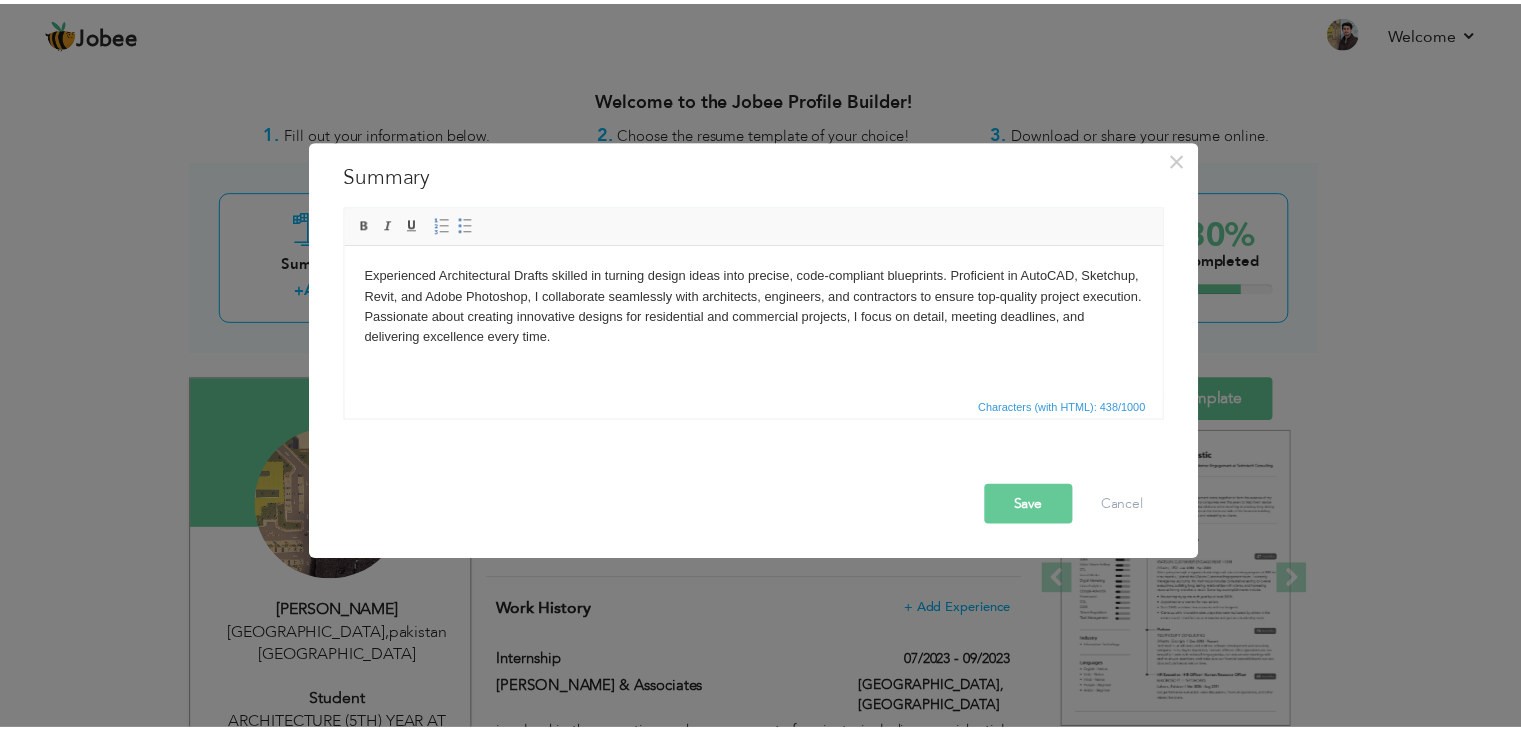 scroll, scrollTop: 0, scrollLeft: 0, axis: both 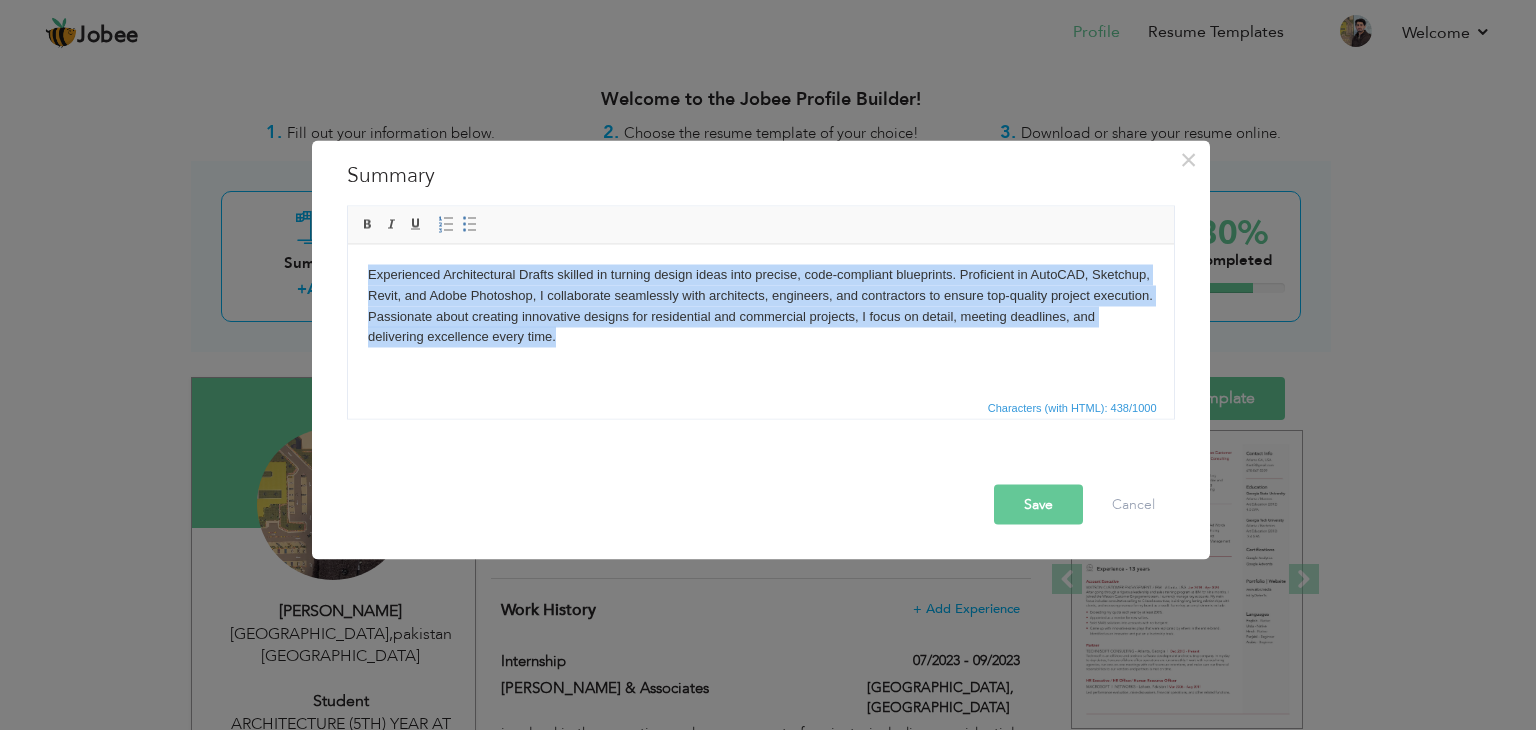 drag, startPoint x: 523, startPoint y: 354, endPoint x: 698, endPoint y: 487, distance: 219.80446 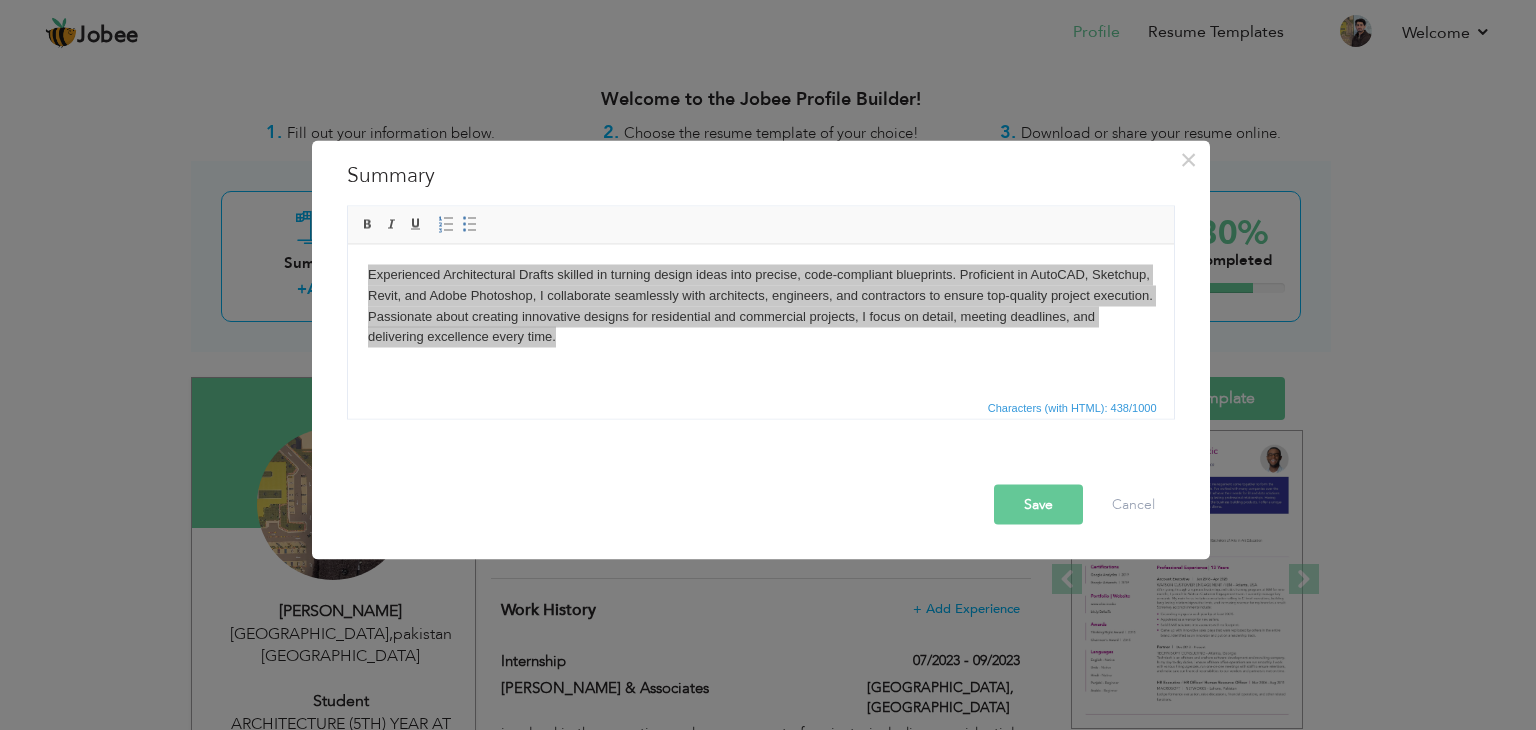 click on "Save" at bounding box center (1038, 505) 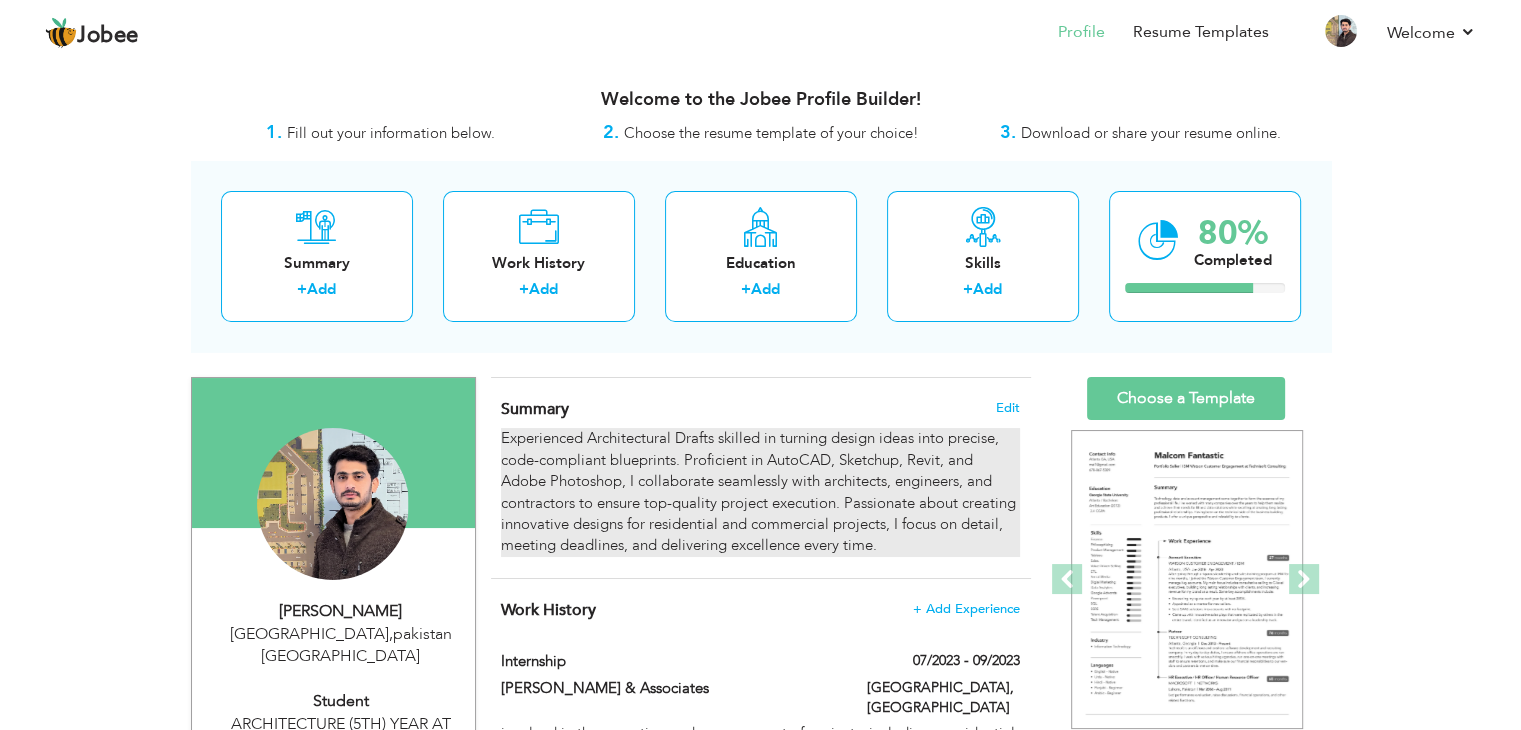 click on "Experienced Architectural Drafts skilled in turning design ideas into precise, code-compliant blueprints. Proficient in AutoCAD, Sketchup, Revit, and Adobe Photoshop, I collaborate seamlessly with architects, engineers, and contractors to ensure top-quality project execution. Passionate about creating innovative designs for residential and commercial projects, I focus on detail, meeting deadlines, and delivering excellence every time." at bounding box center [760, 492] 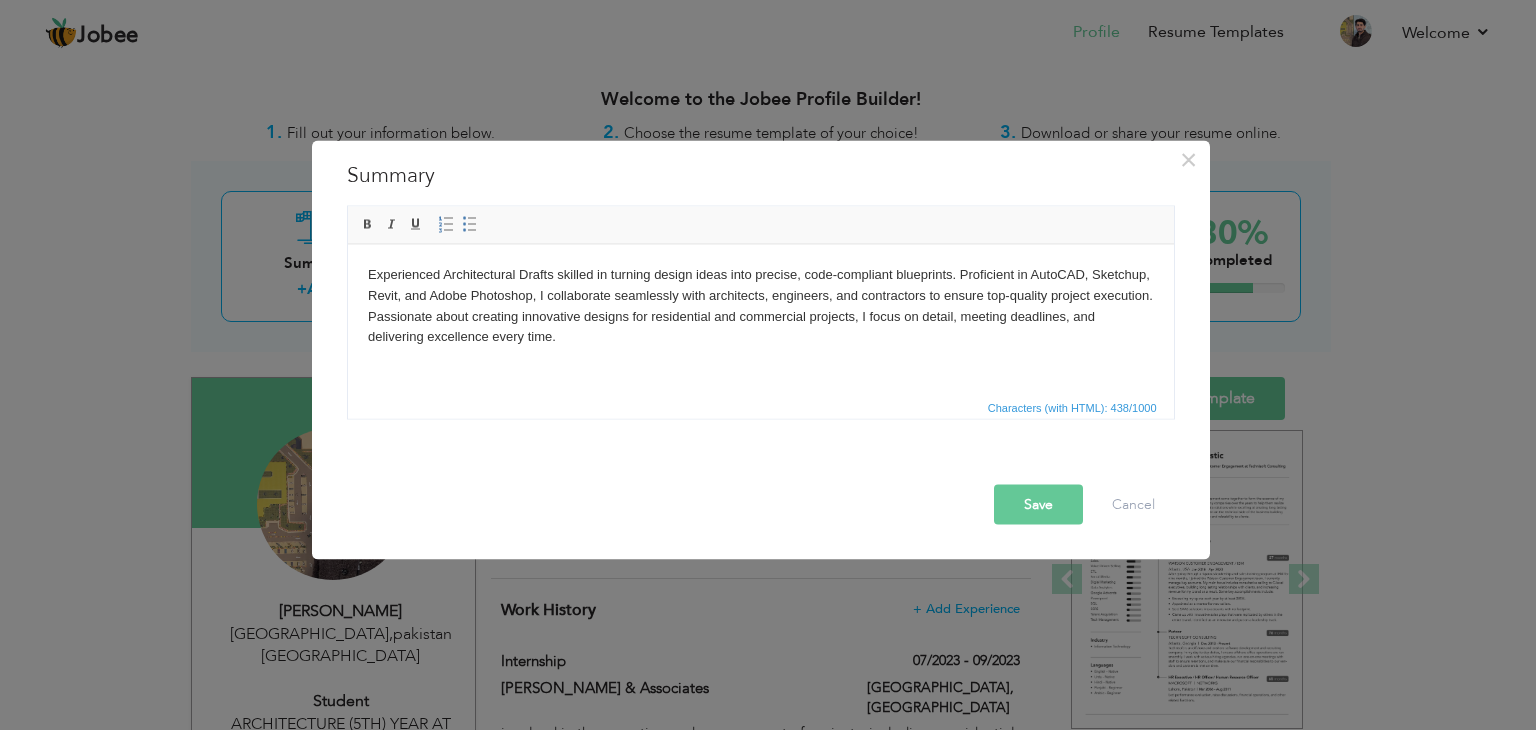 drag, startPoint x: 833, startPoint y: 375, endPoint x: 761, endPoint y: 314, distance: 94.36631 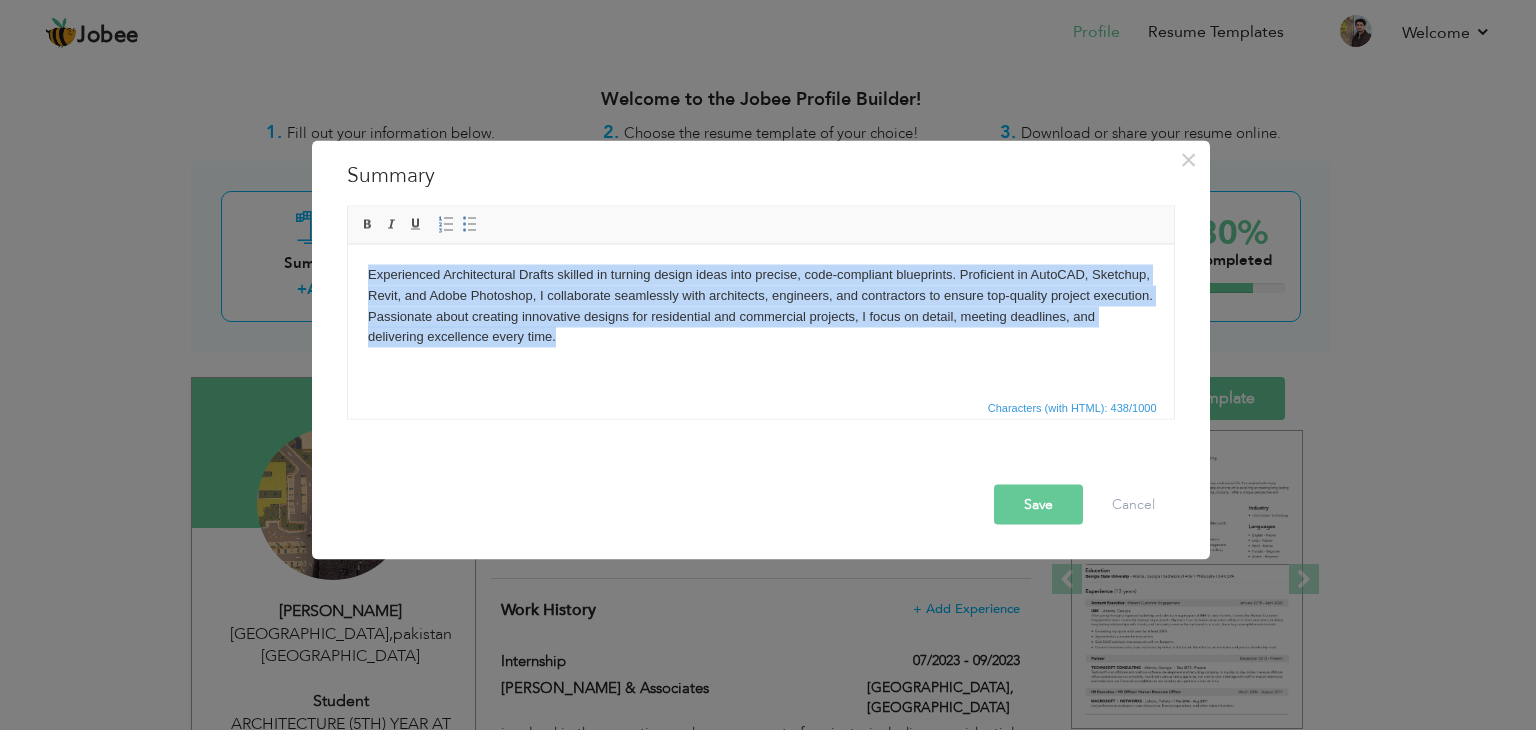 copy on "Experienced Architectural Drafts skilled in turning design ideas into precise, code-compliant blueprints. Proficient in AutoCAD, Sketchup, Revit, and Adobe Photoshop, I collaborate seamlessly with architects, engineers, and contractors to ensure top-quality project execution. Passionate about creating innovative designs for residential and commercial projects, I focus on detail, meeting deadlines, and delivering excellence every time." 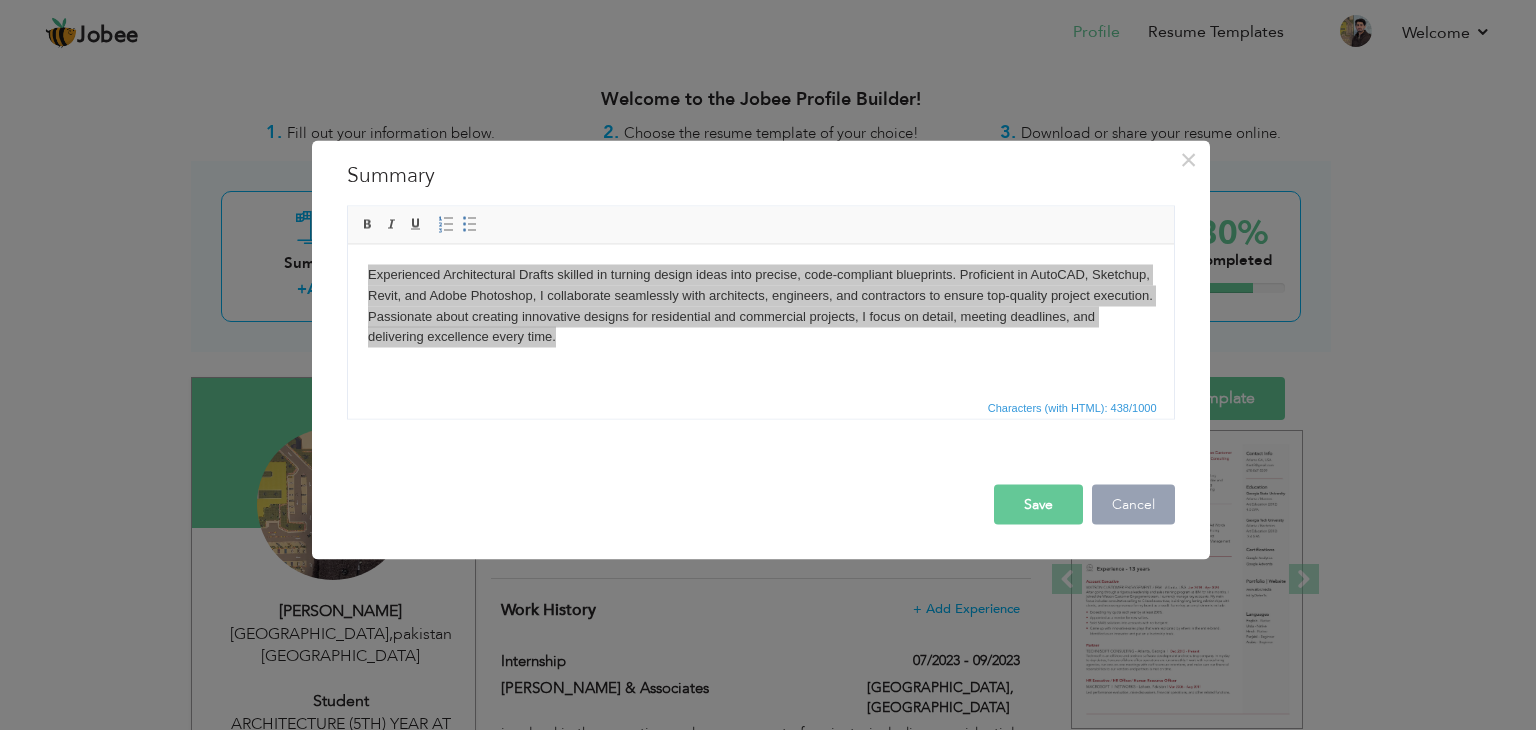 click on "Cancel" at bounding box center (1133, 505) 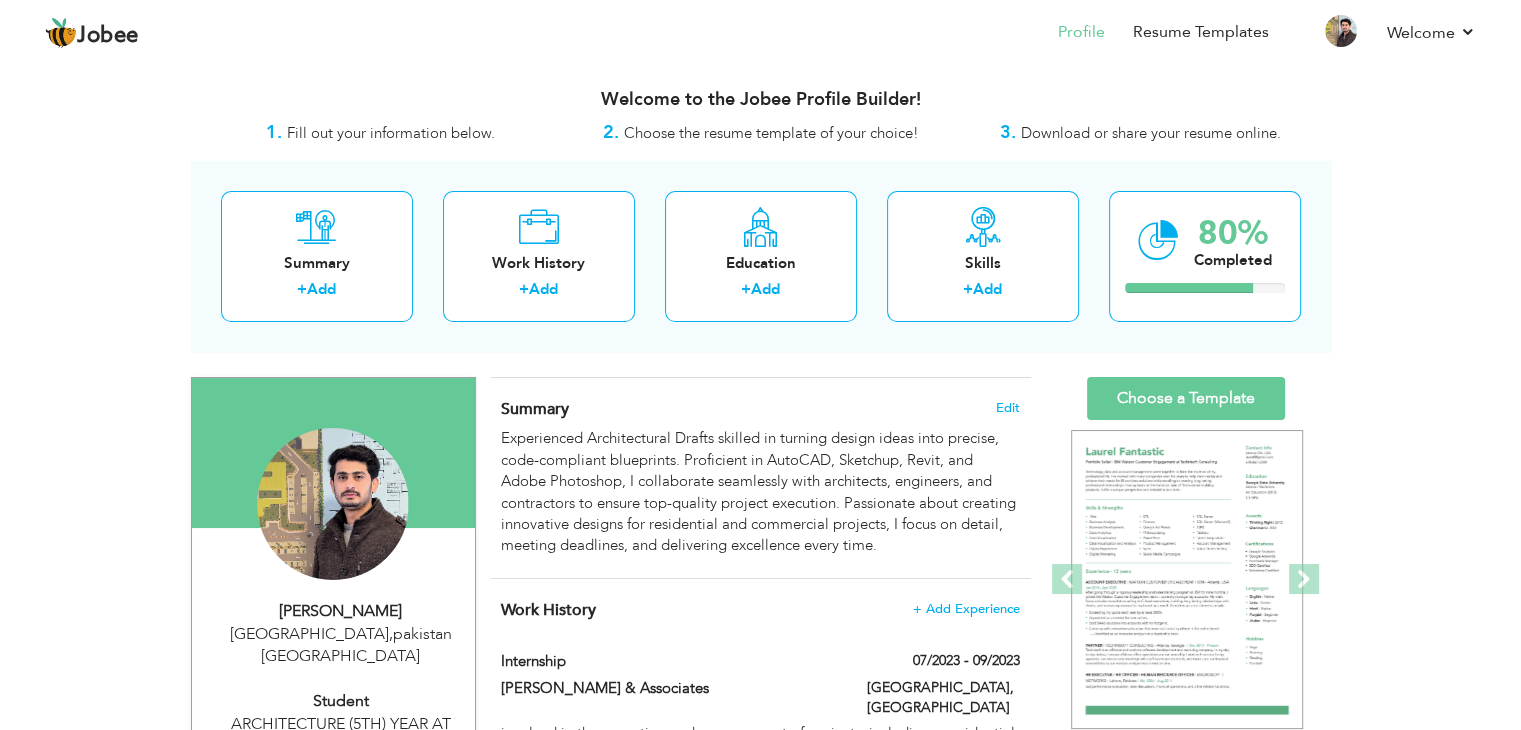 drag, startPoint x: 247, startPoint y: 600, endPoint x: 380, endPoint y: 625, distance: 135.32922 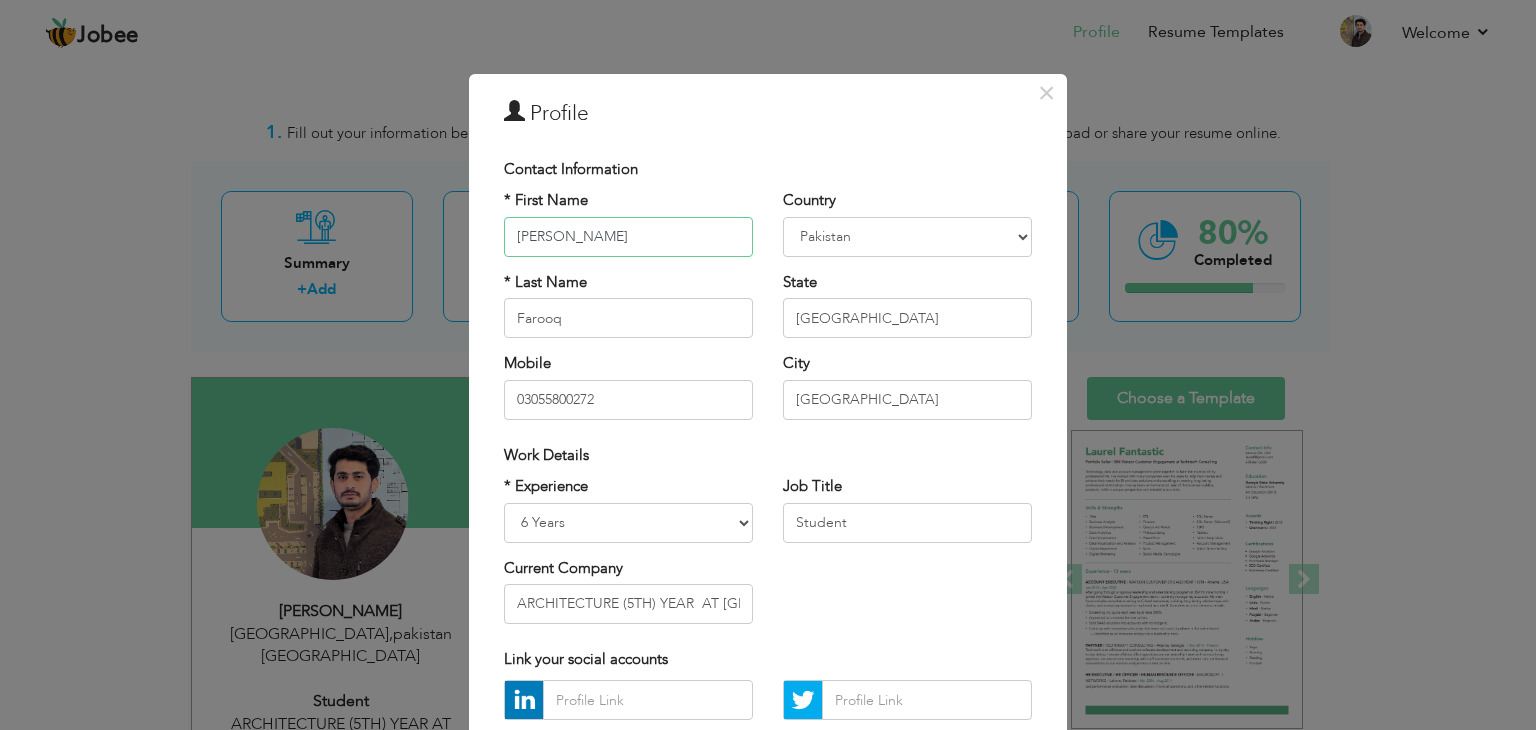 drag, startPoint x: 638, startPoint y: 235, endPoint x: 615, endPoint y: 236, distance: 23.021729 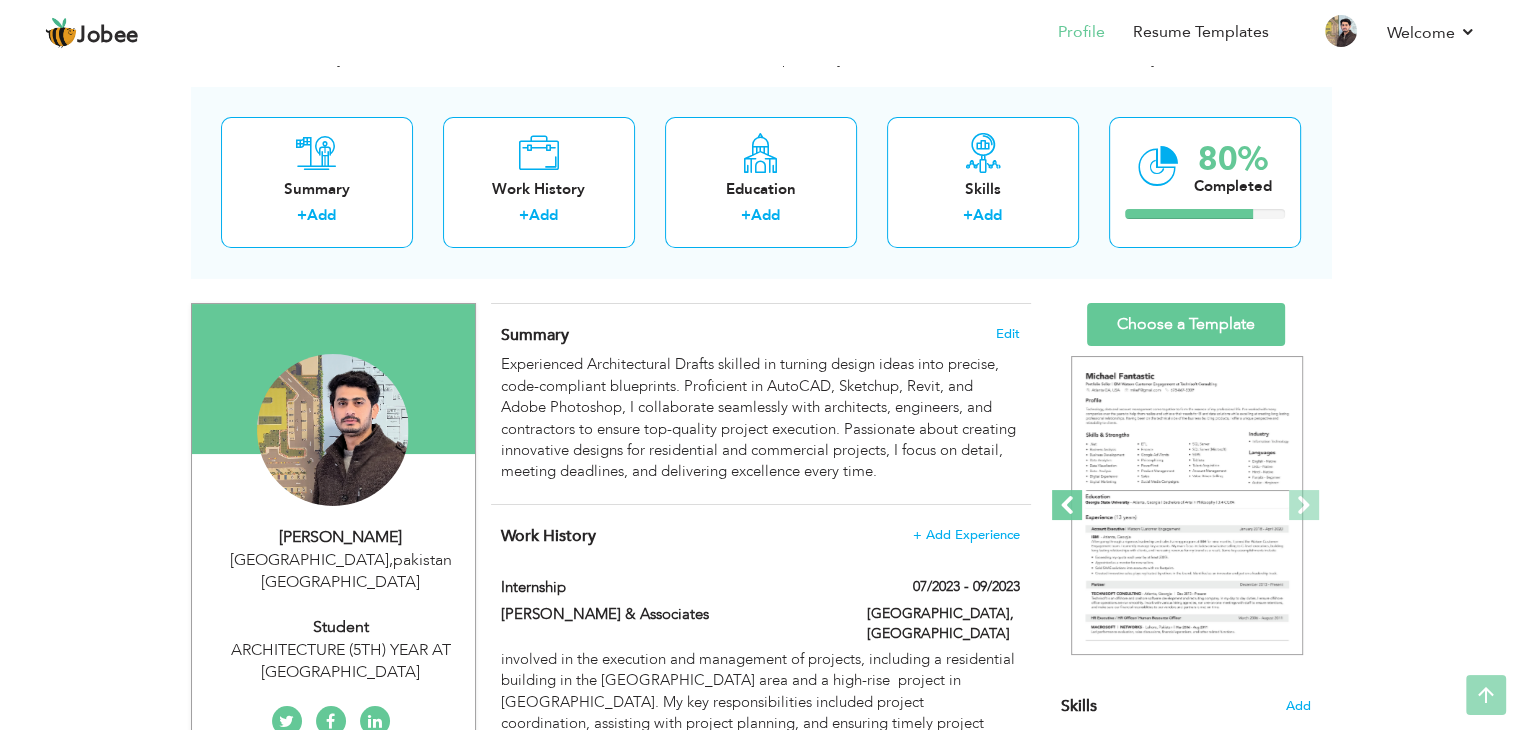scroll, scrollTop: 0, scrollLeft: 0, axis: both 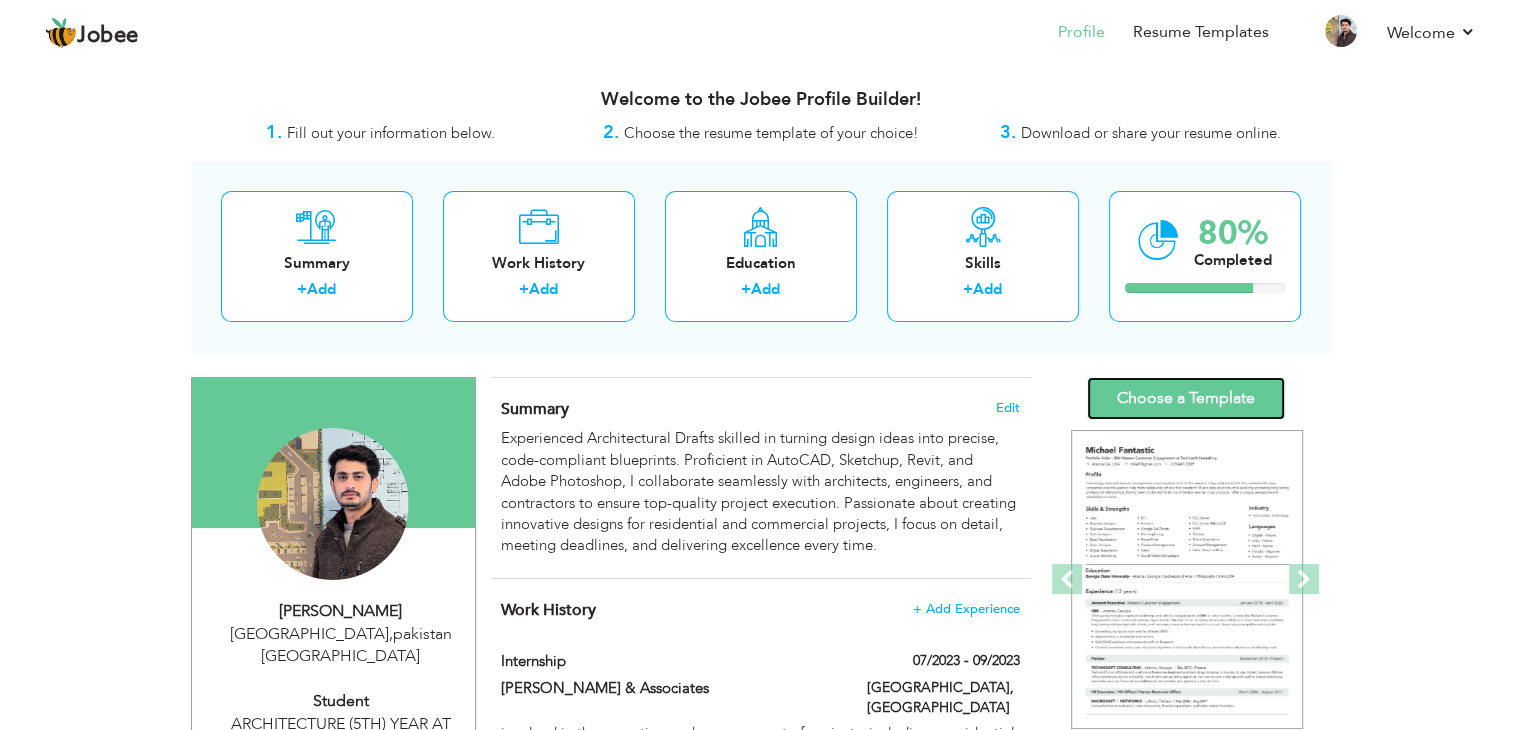 click on "Choose a Template" at bounding box center [1186, 398] 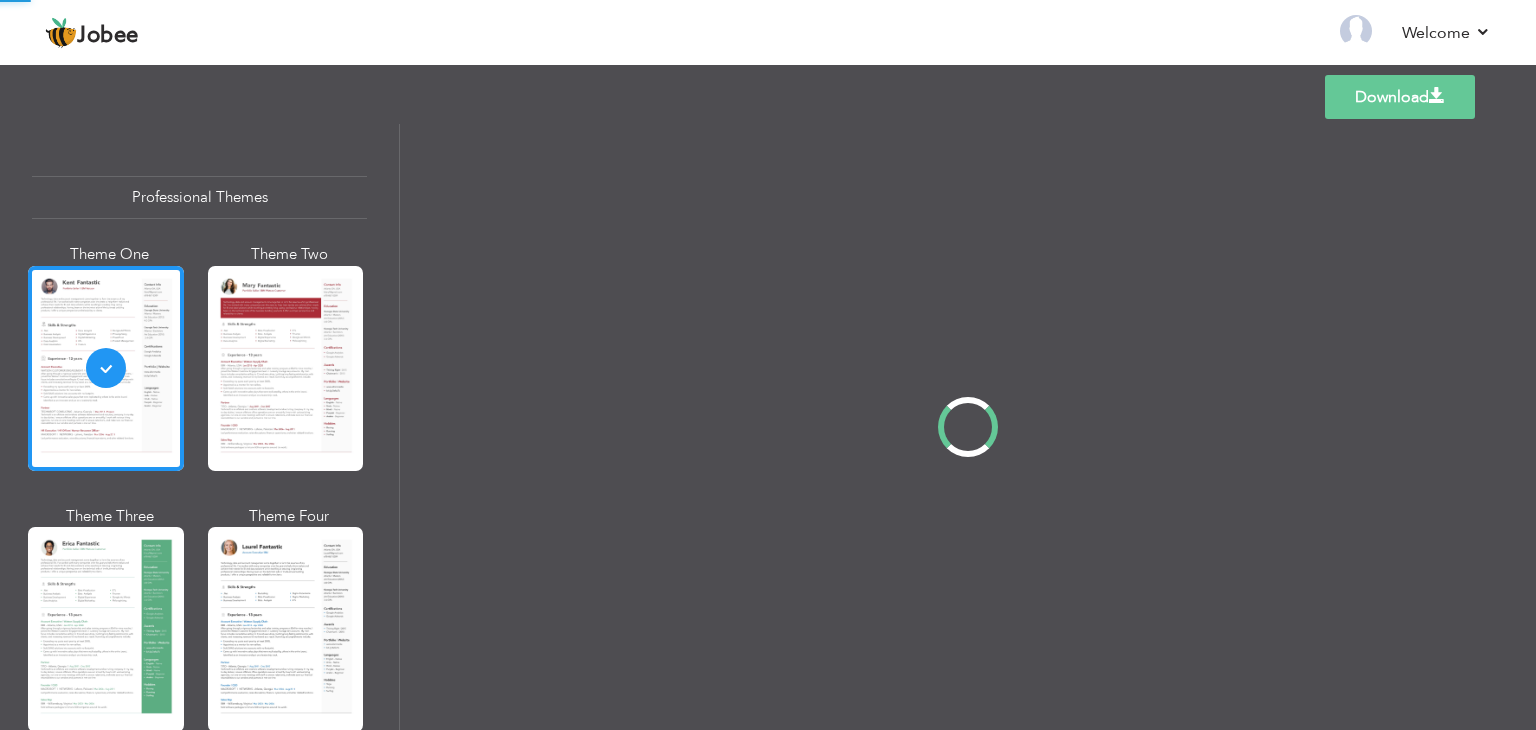 scroll, scrollTop: 0, scrollLeft: 0, axis: both 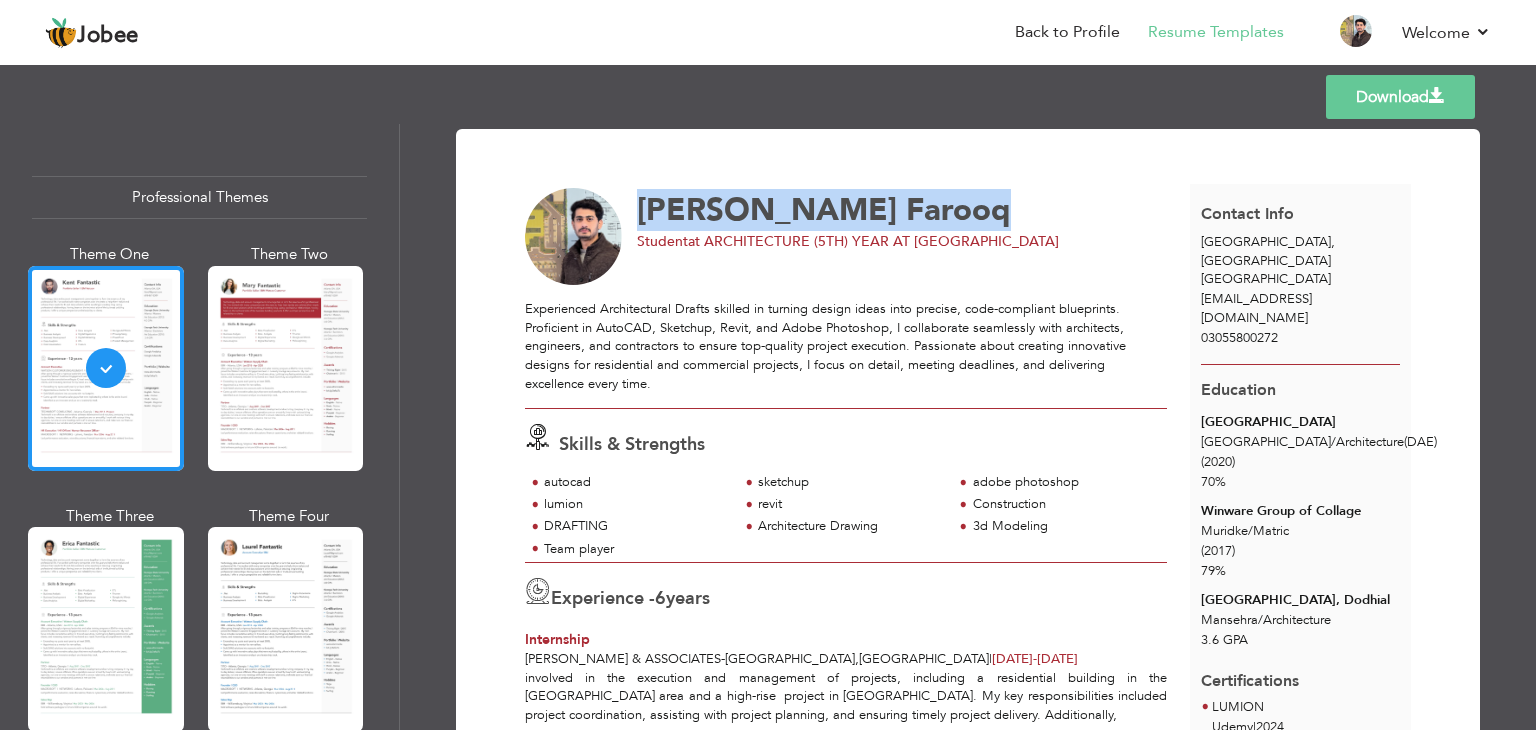 drag, startPoint x: 632, startPoint y: 196, endPoint x: 1031, endPoint y: 187, distance: 399.1015 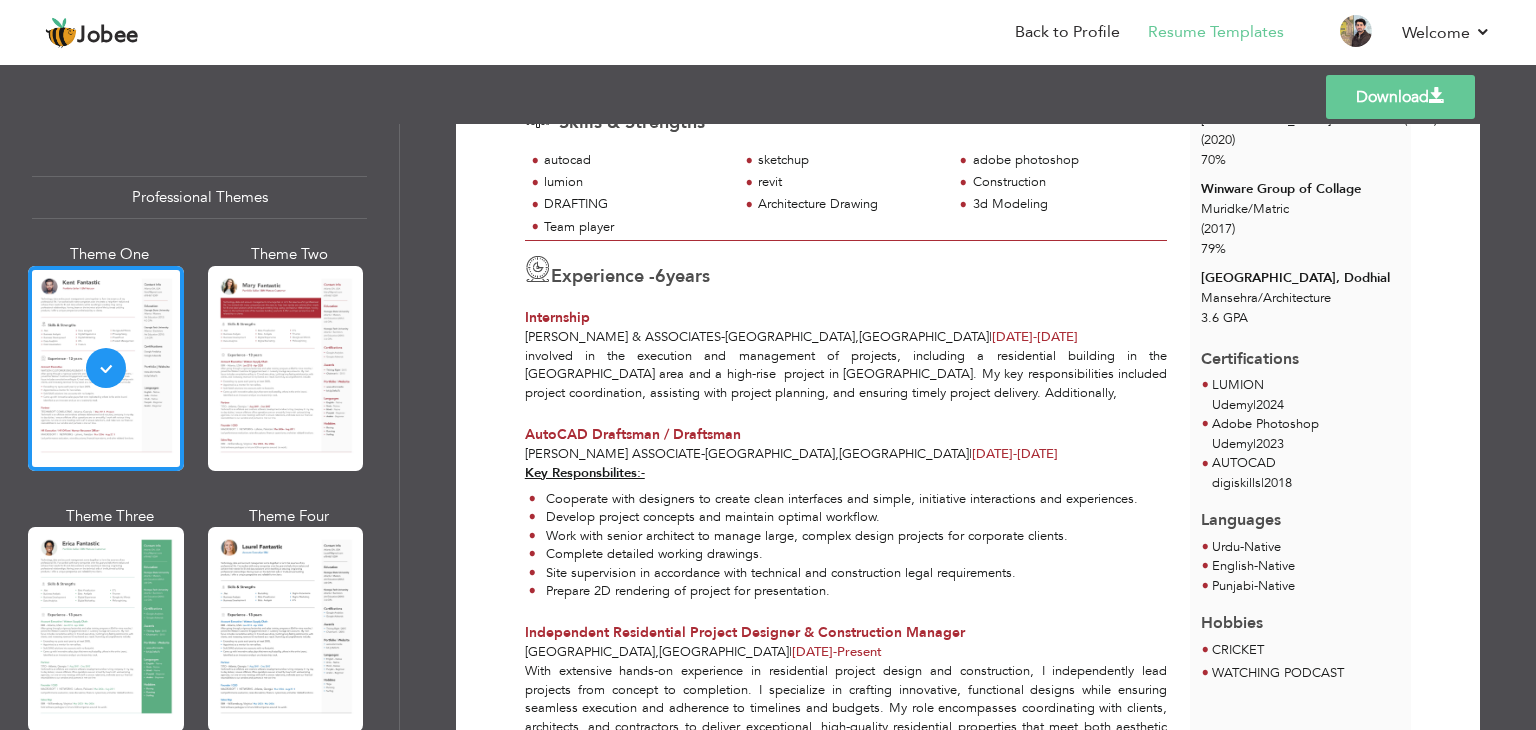scroll, scrollTop: 333, scrollLeft: 0, axis: vertical 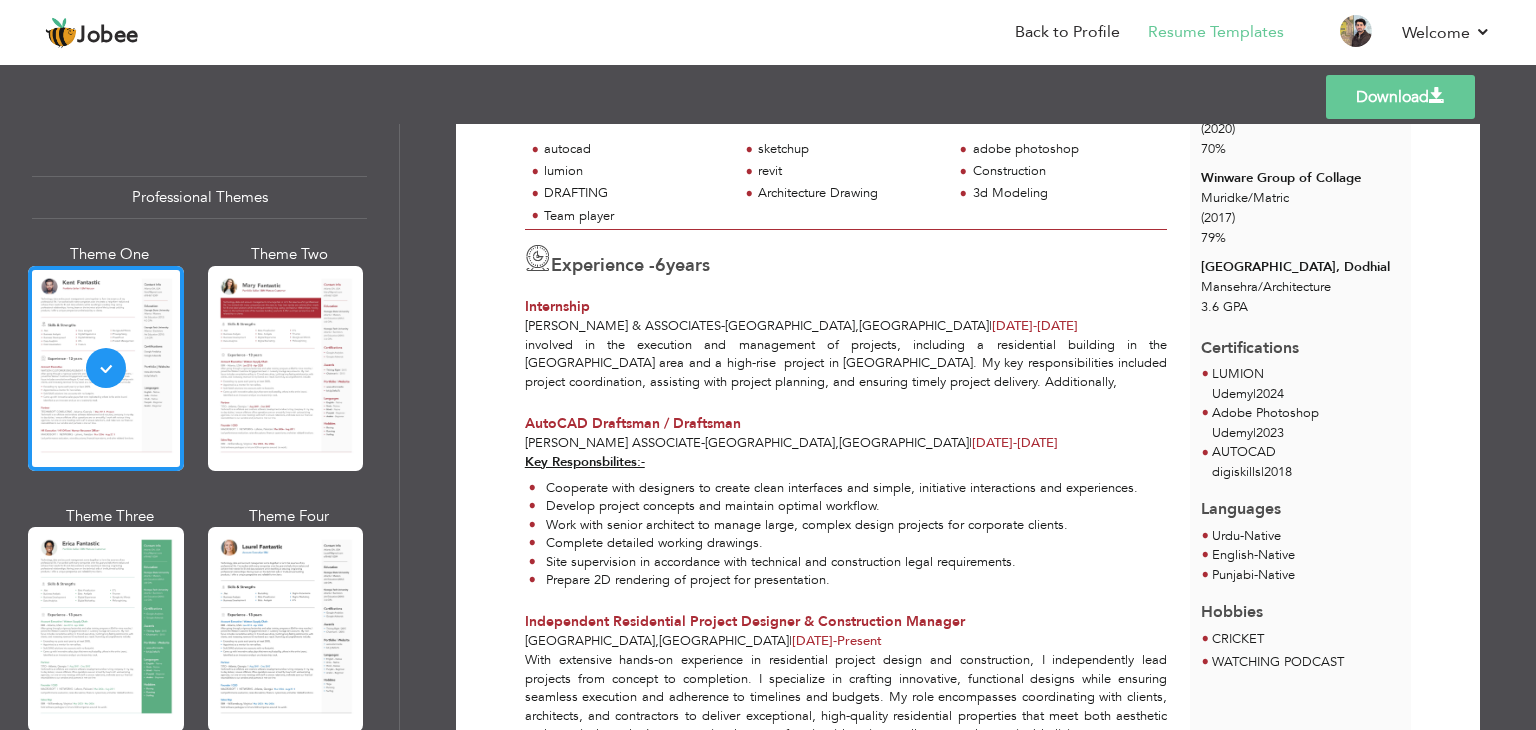 drag, startPoint x: 668, startPoint y: 256, endPoint x: 736, endPoint y: 261, distance: 68.18358 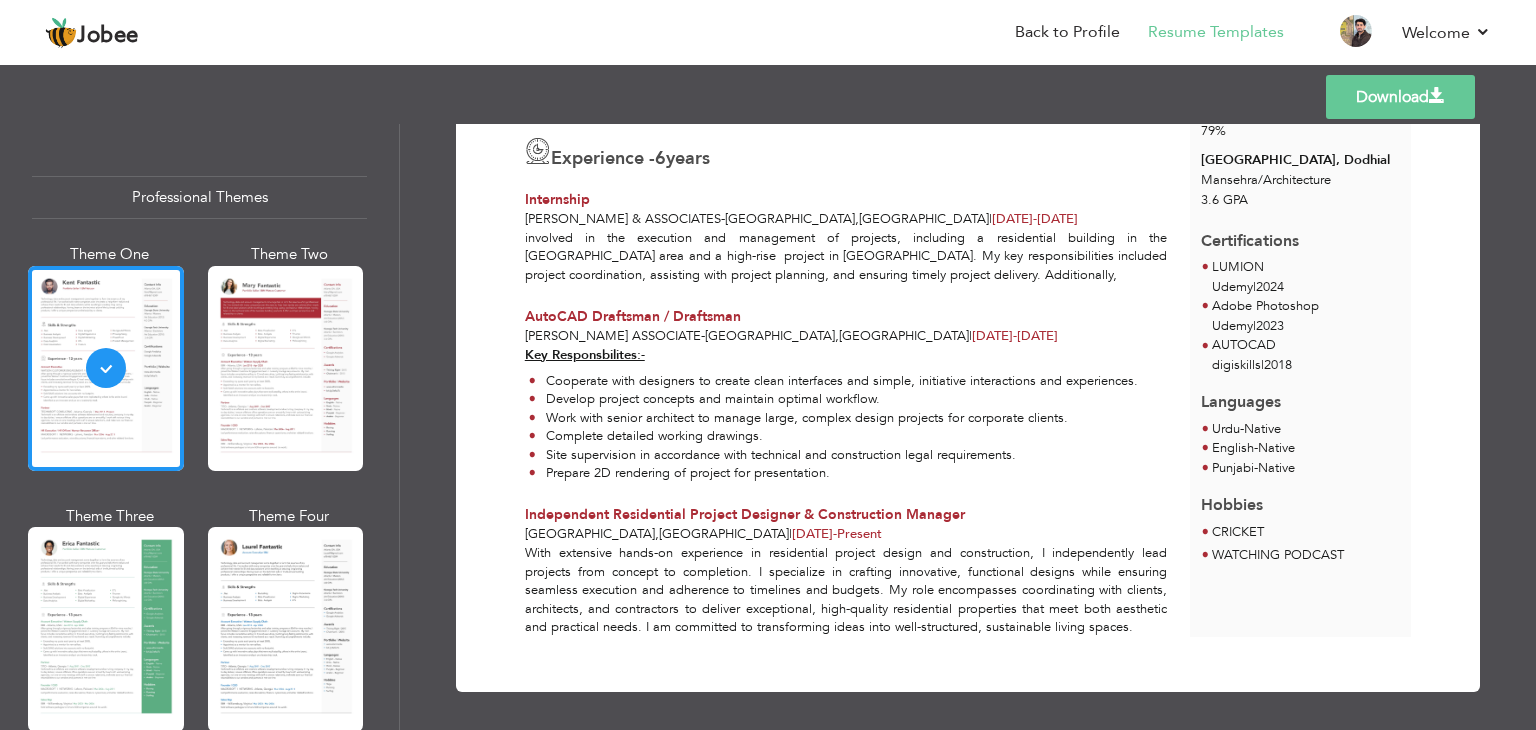 scroll, scrollTop: 0, scrollLeft: 0, axis: both 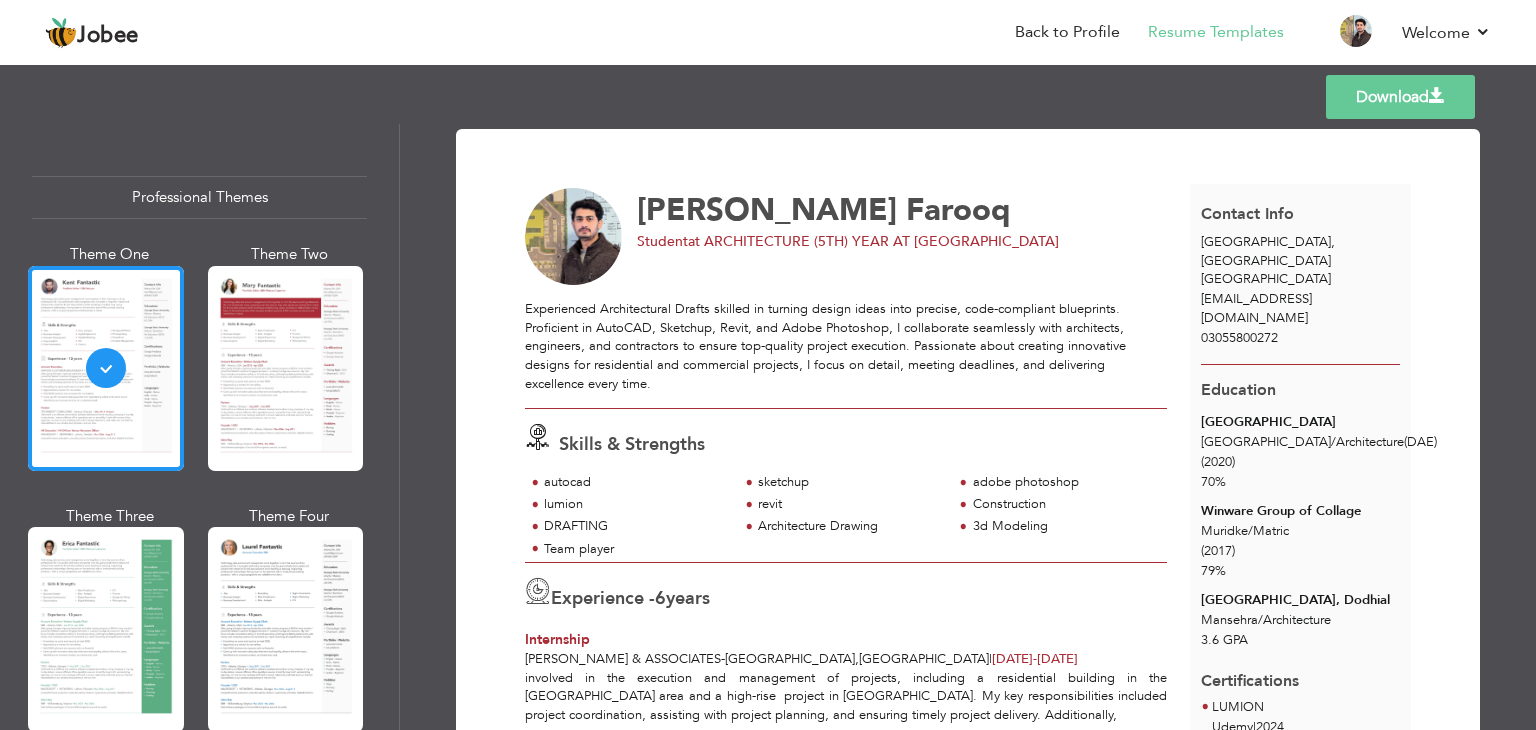 drag, startPoint x: 920, startPoint y: 241, endPoint x: 1068, endPoint y: 244, distance: 148.0304 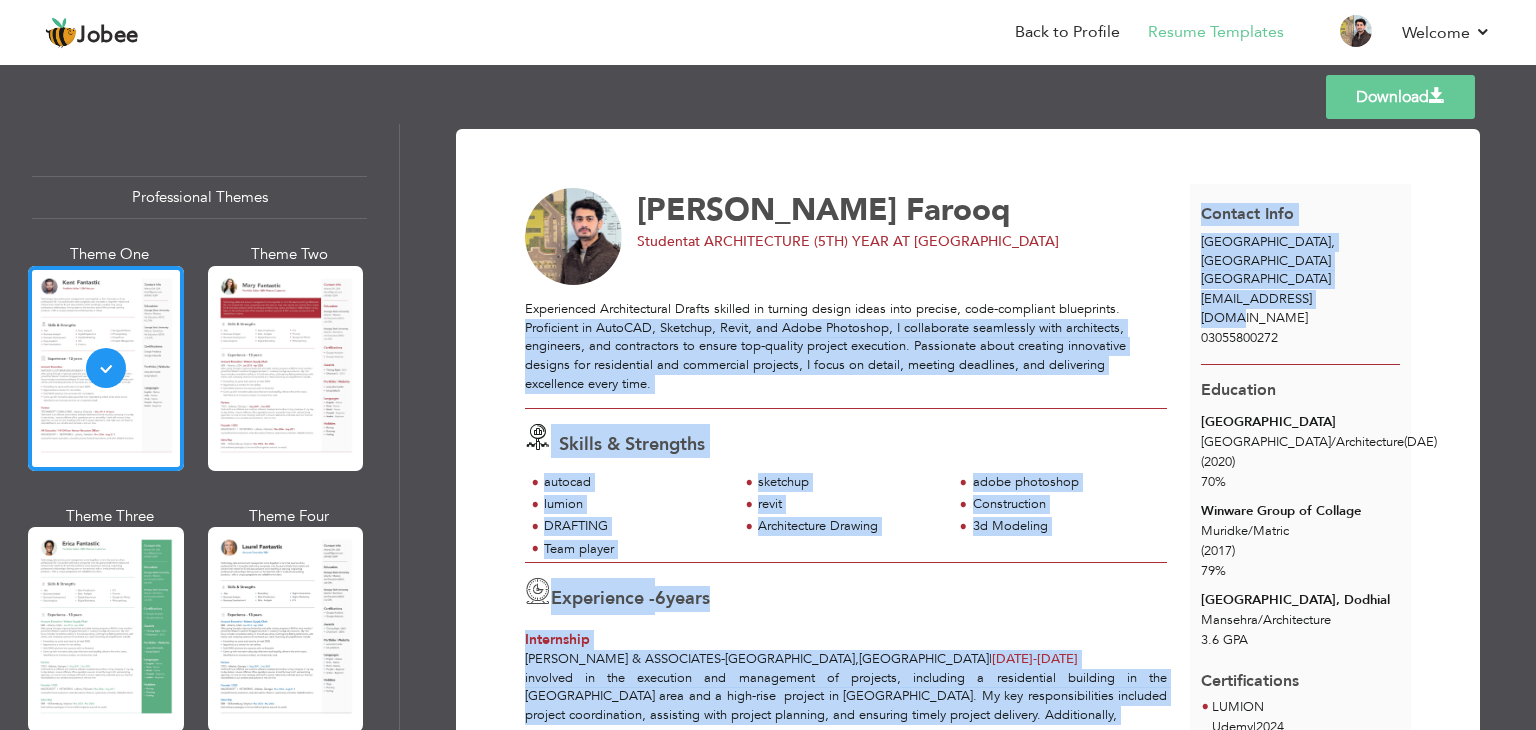 drag, startPoint x: 1331, startPoint y: 281, endPoint x: 1191, endPoint y: 299, distance: 141.1524 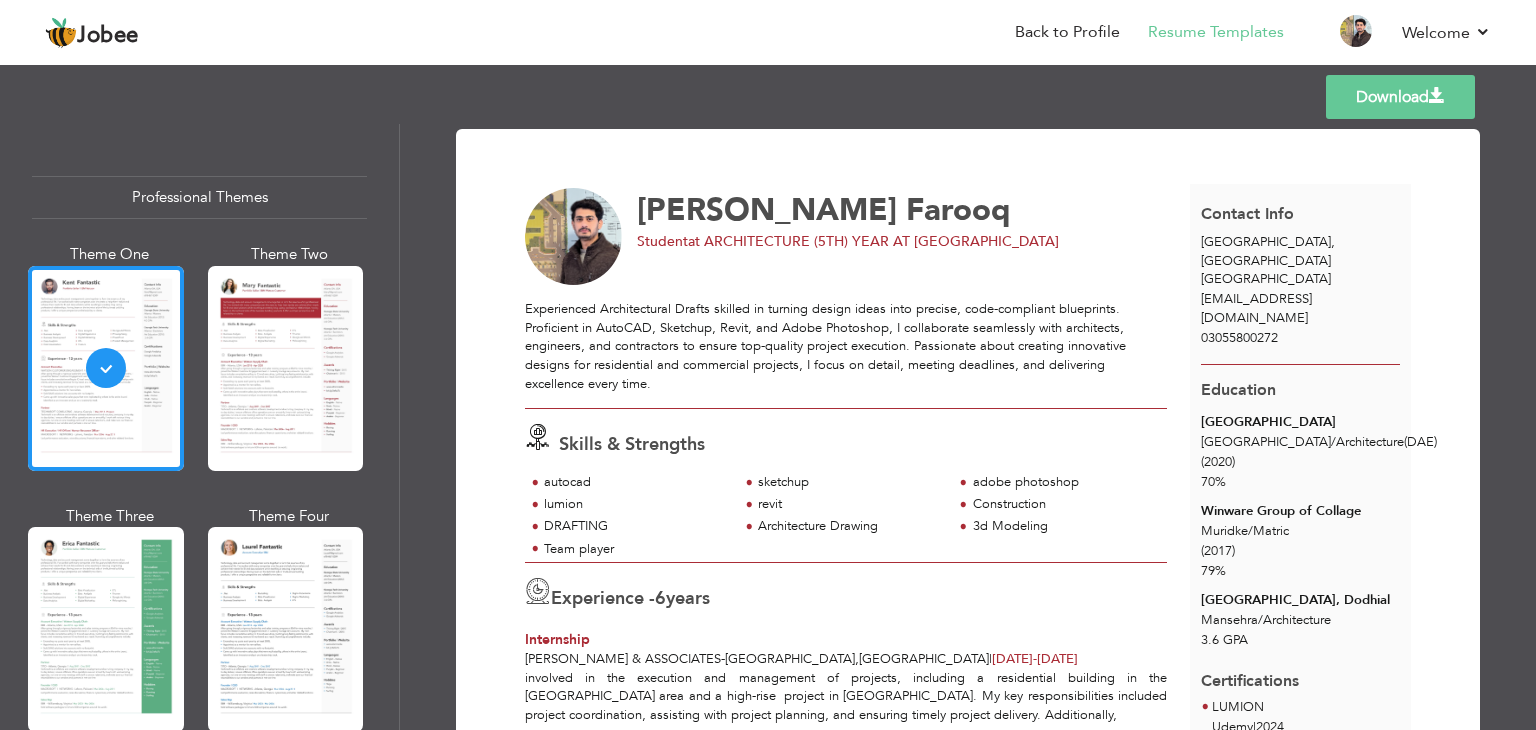 click on "Contact Info
LAHORE ,  pakistan
Pakistan
saithadil2@gmail.com
03055800272" at bounding box center [1301, 274] 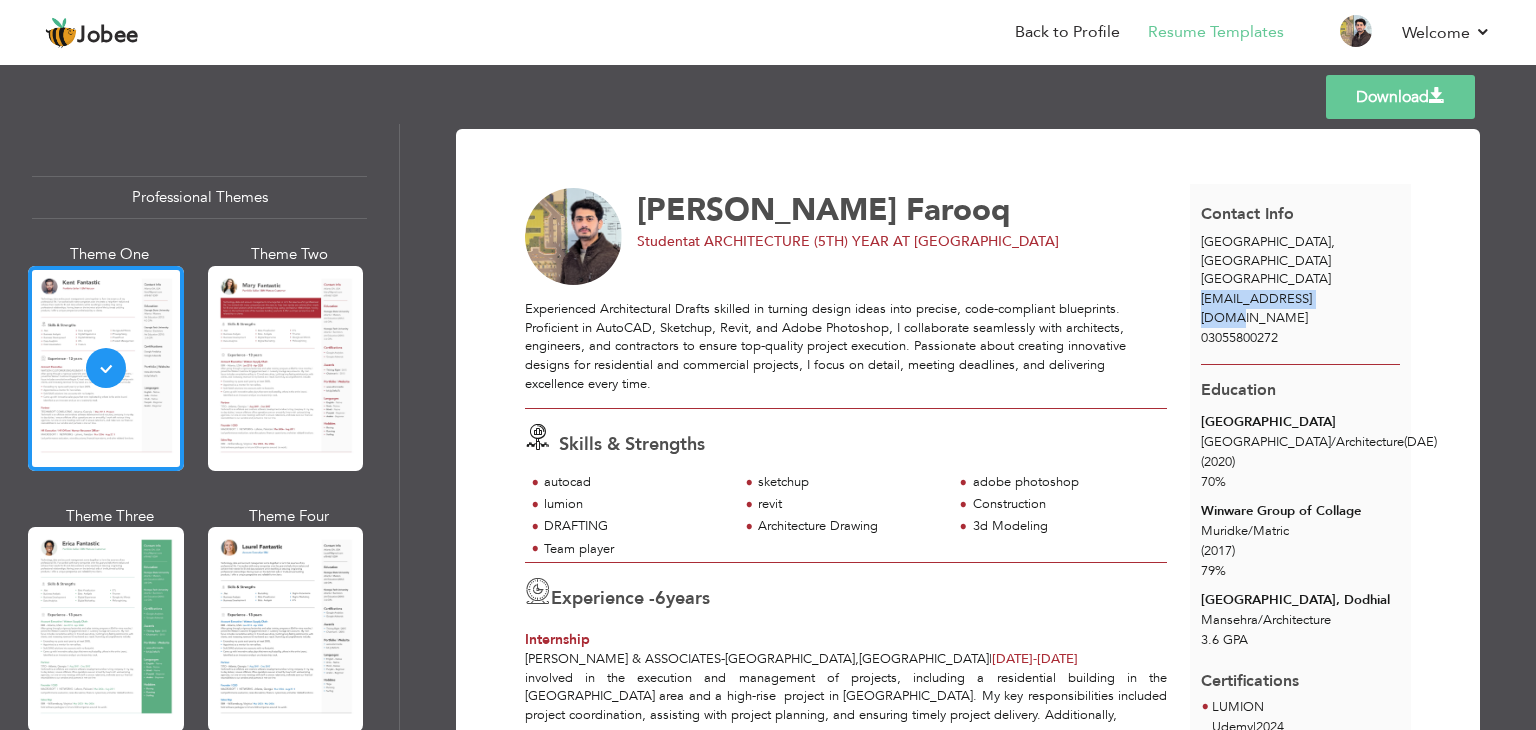 drag, startPoint x: 1196, startPoint y: 280, endPoint x: 1331, endPoint y: 288, distance: 135.23683 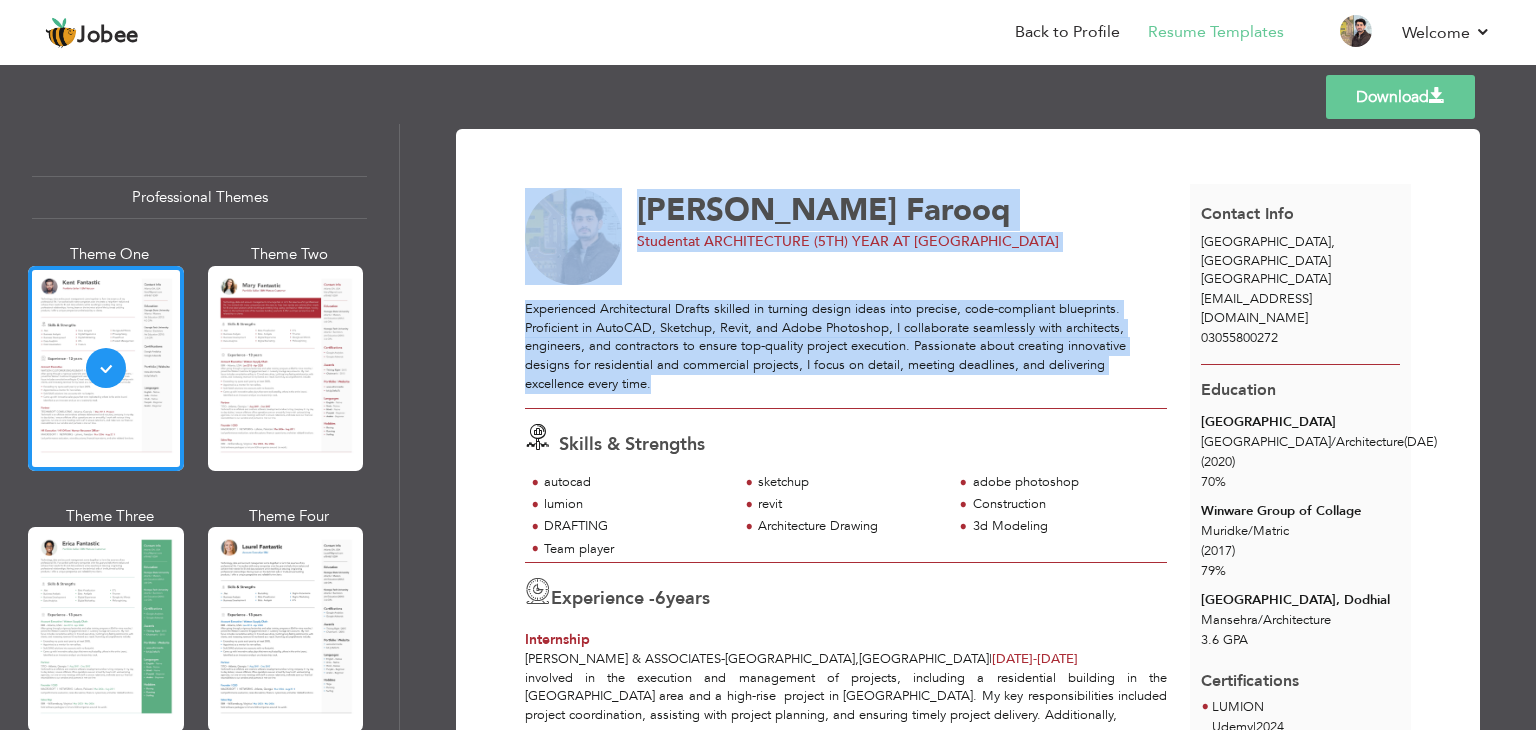 drag, startPoint x: 517, startPoint y: 309, endPoint x: 672, endPoint y: 385, distance: 172.62965 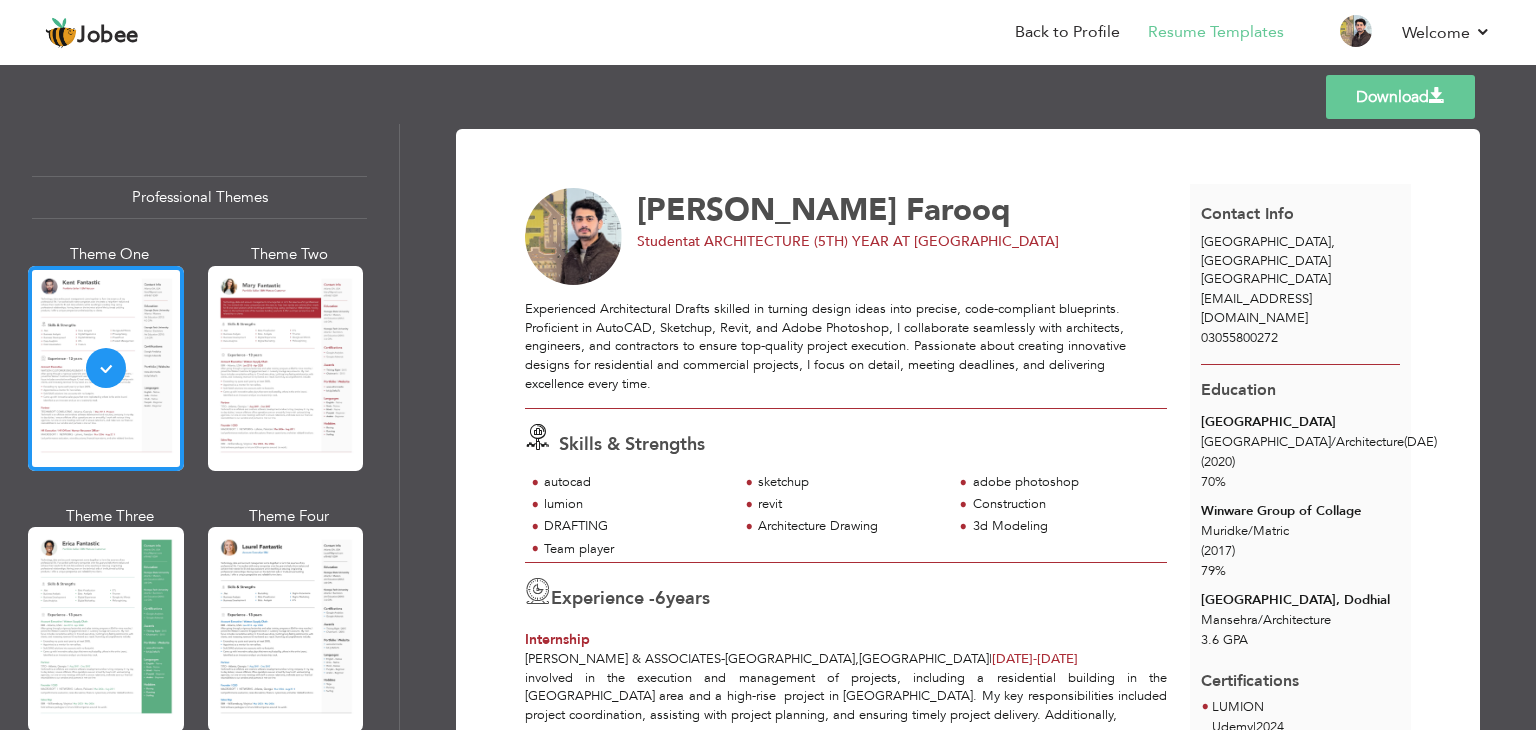 click on "Experienced Architectural Drafts skilled in turning design ideas into precise, code-compliant blueprints. Proficient in AutoCAD, Sketchup, Revit, and Adobe Photoshop, I collaborate seamlessly with architects, engineers, and contractors to ensure top-quality project execution. Passionate about creating innovative designs for residential and commercial projects, I focus on detail, meeting deadlines, and delivering excellence every time." at bounding box center (846, 346) 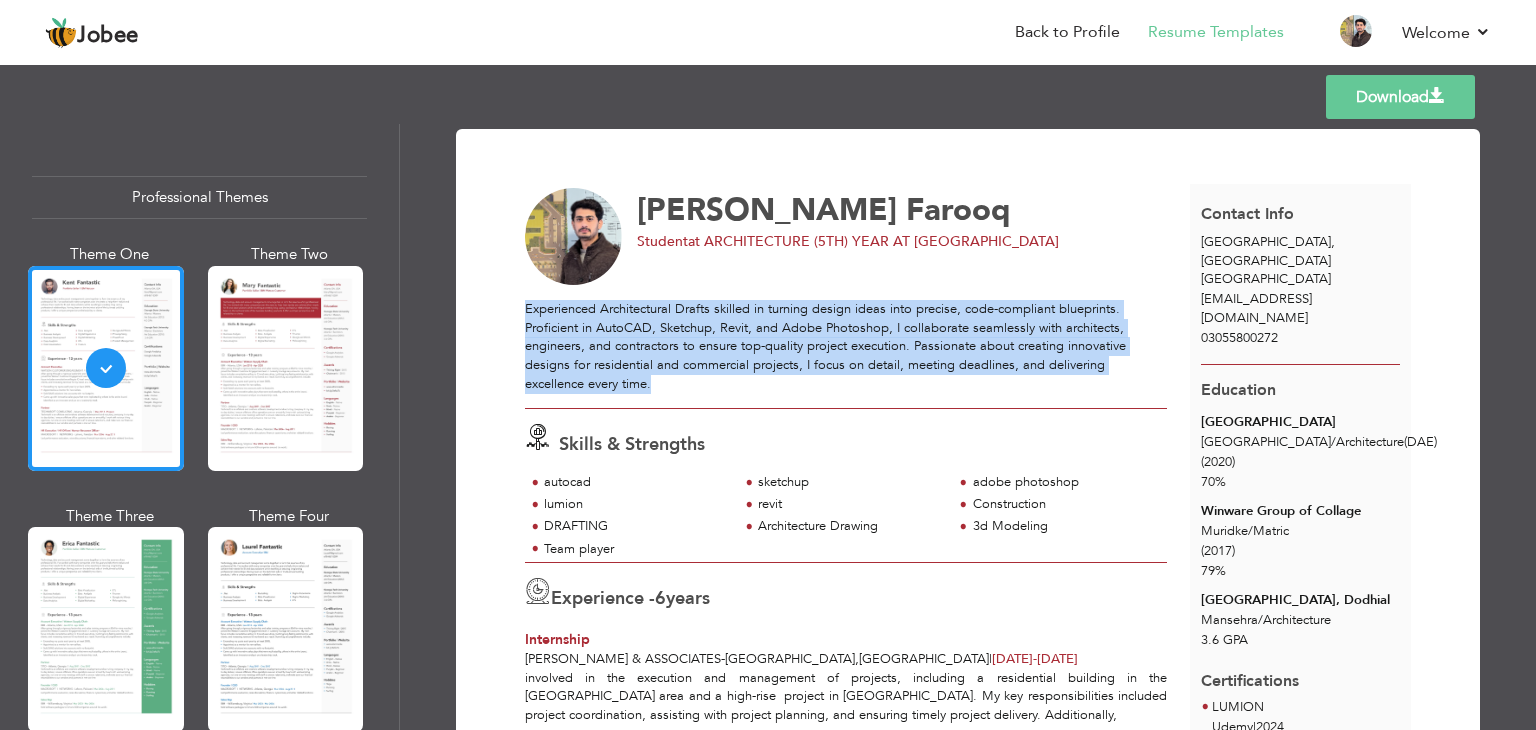 drag, startPoint x: 652, startPoint y: 386, endPoint x: 522, endPoint y: 313, distance: 149.09393 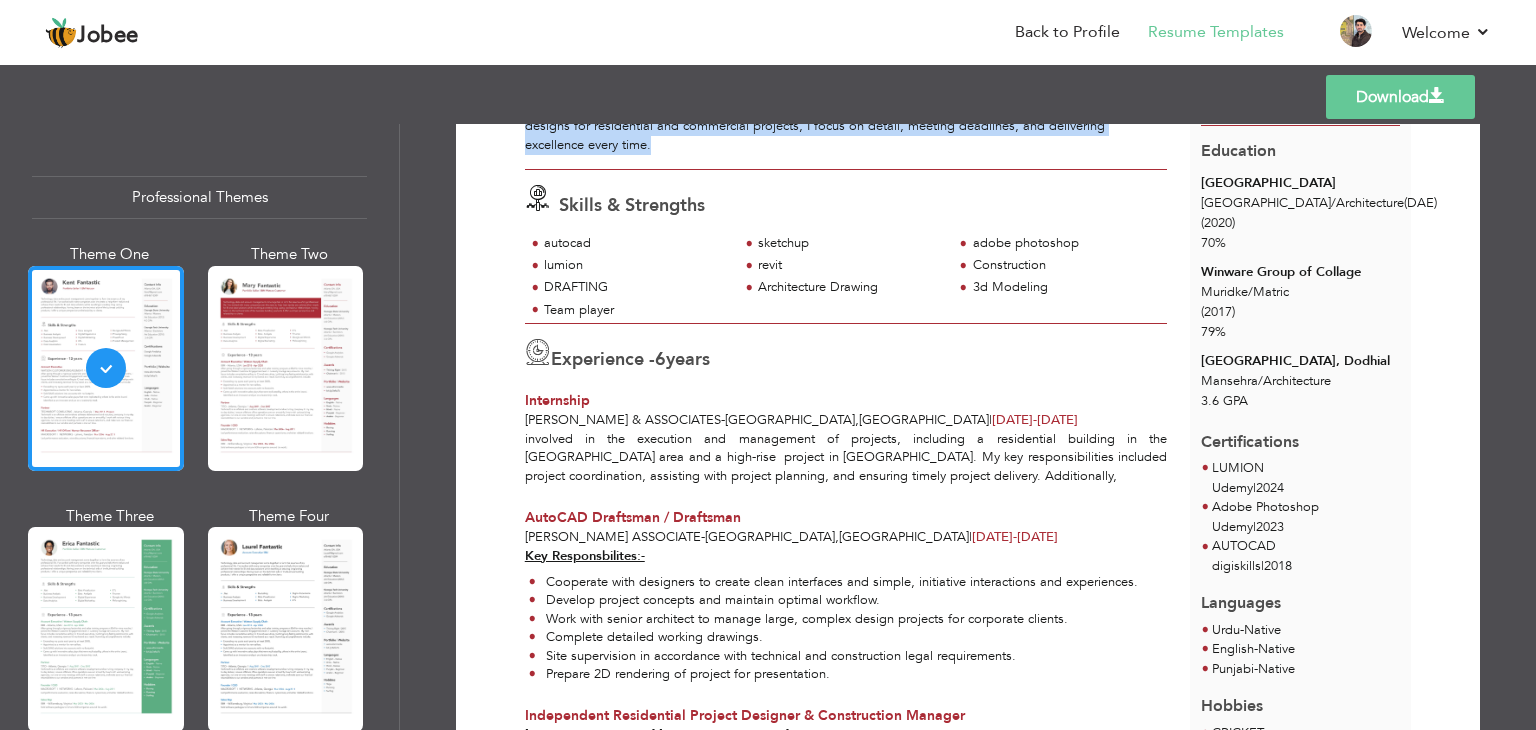 scroll, scrollTop: 333, scrollLeft: 0, axis: vertical 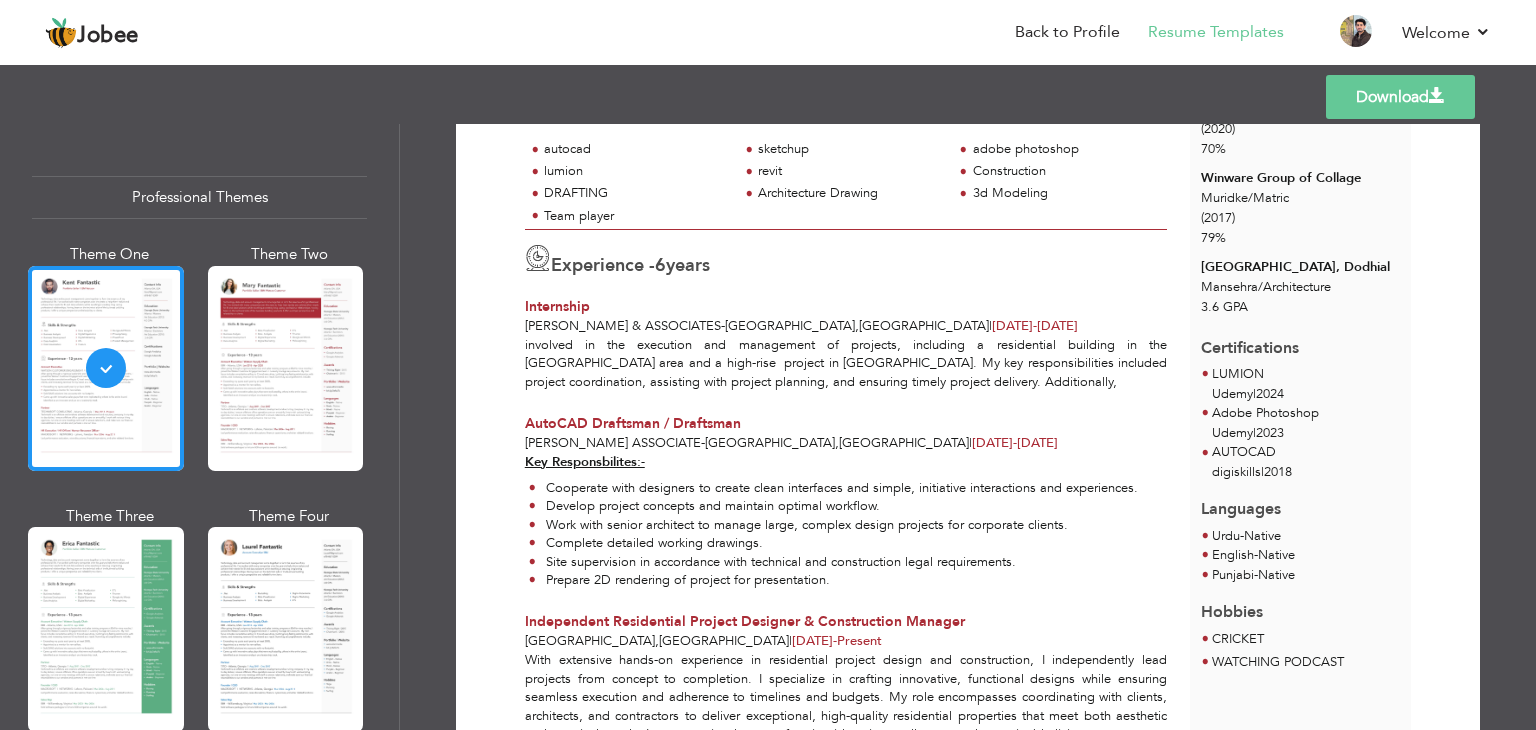 drag, startPoint x: 757, startPoint y: 438, endPoint x: 895, endPoint y: 445, distance: 138.17743 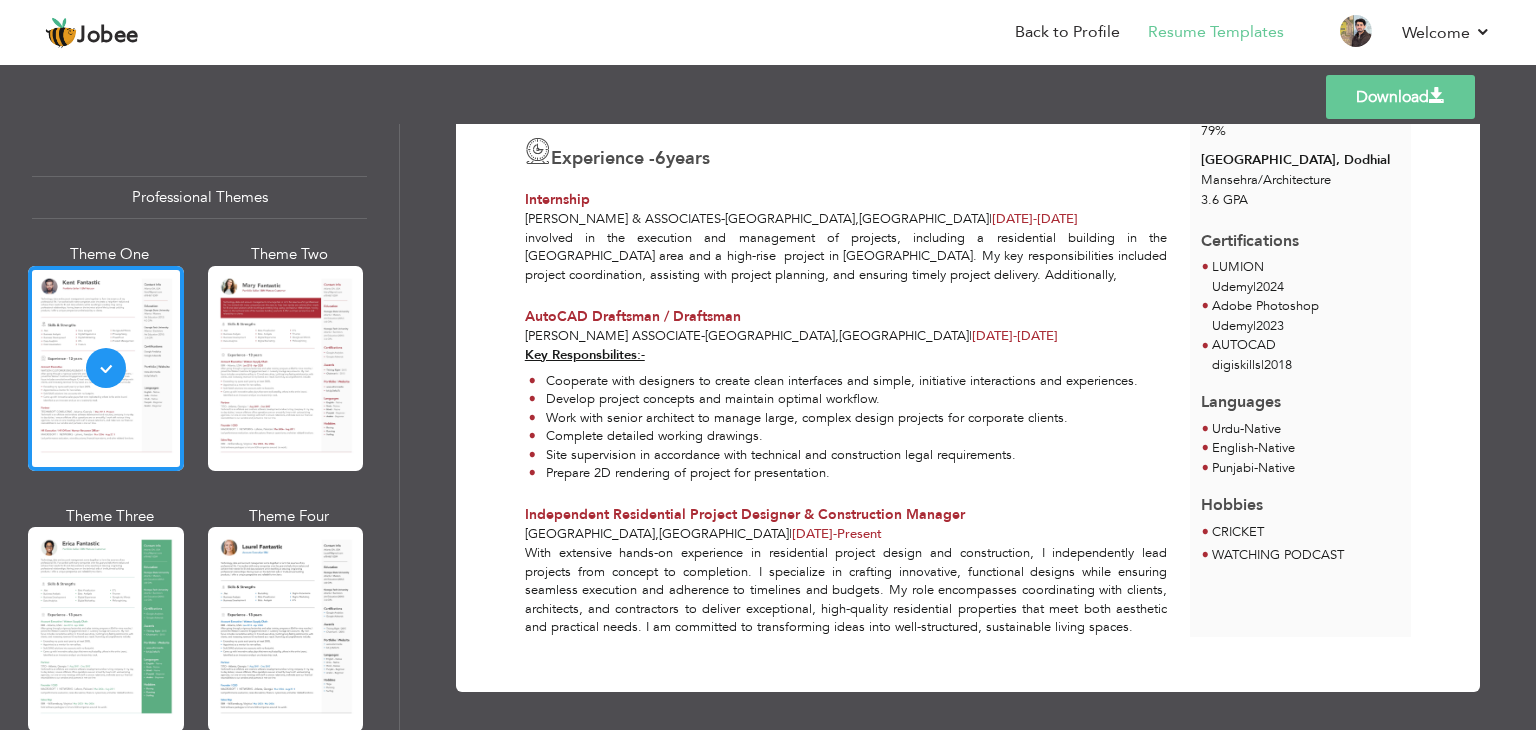 scroll, scrollTop: 107, scrollLeft: 0, axis: vertical 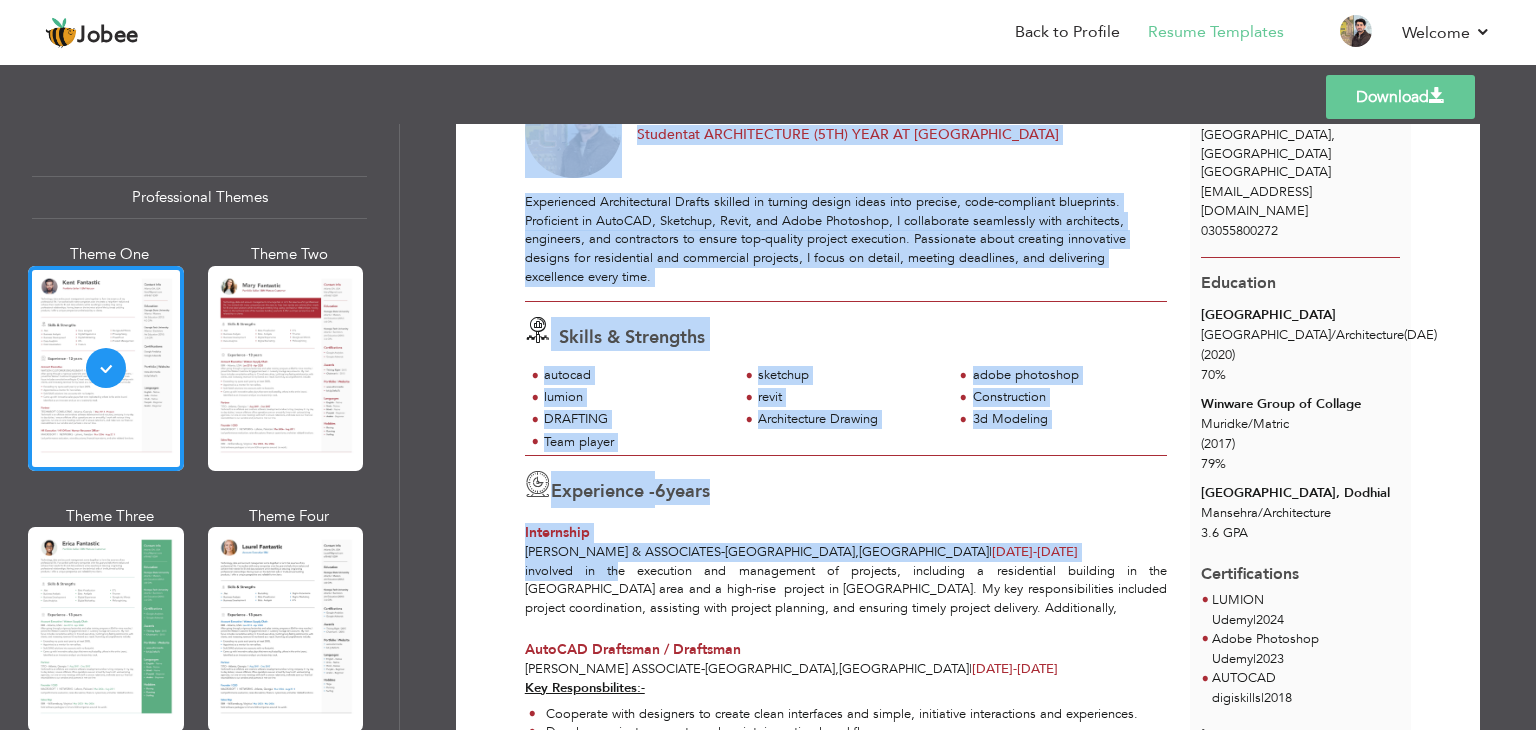 drag, startPoint x: 506, startPoint y: 549, endPoint x: 604, endPoint y: 561, distance: 98.731964 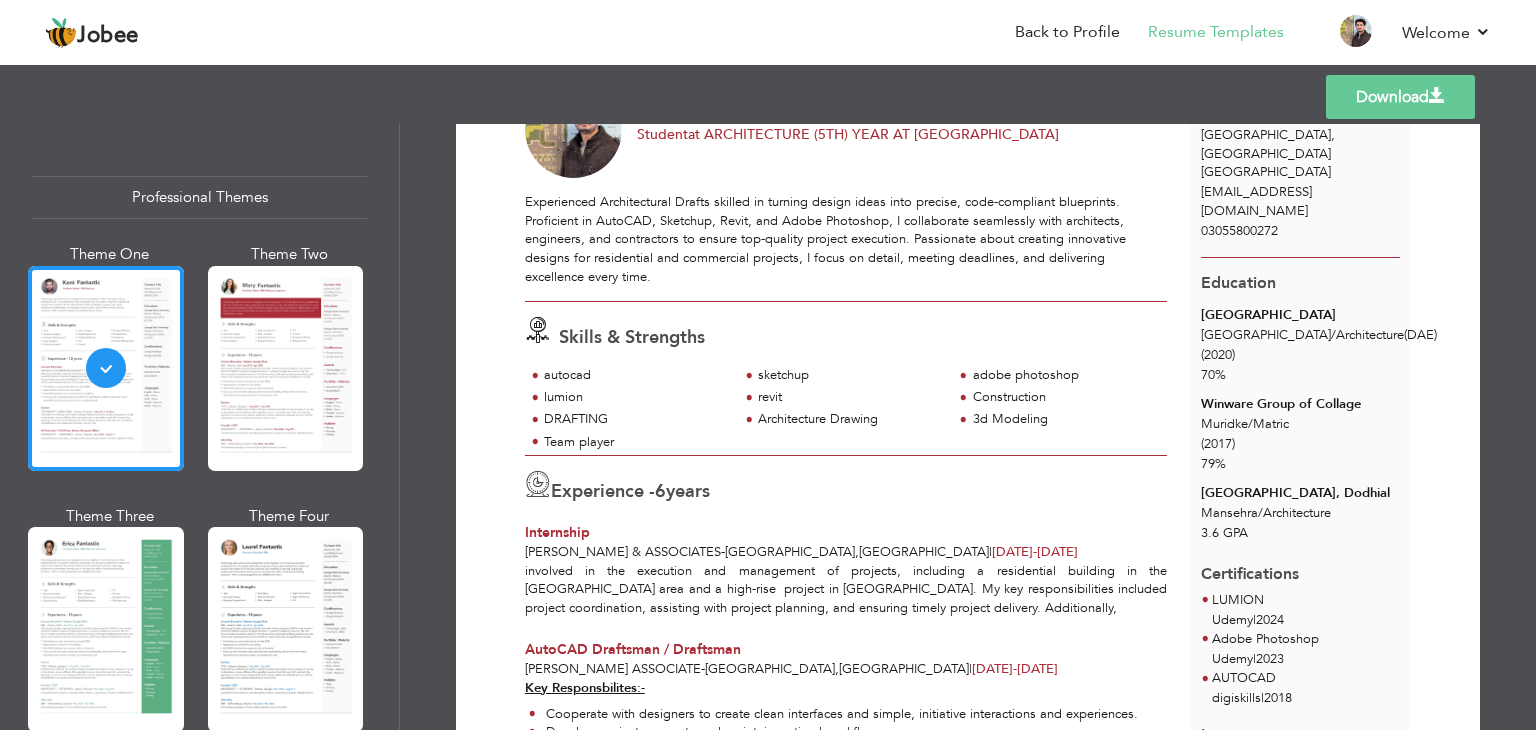 click on "[PERSON_NAME] & Associates" at bounding box center [623, 552] 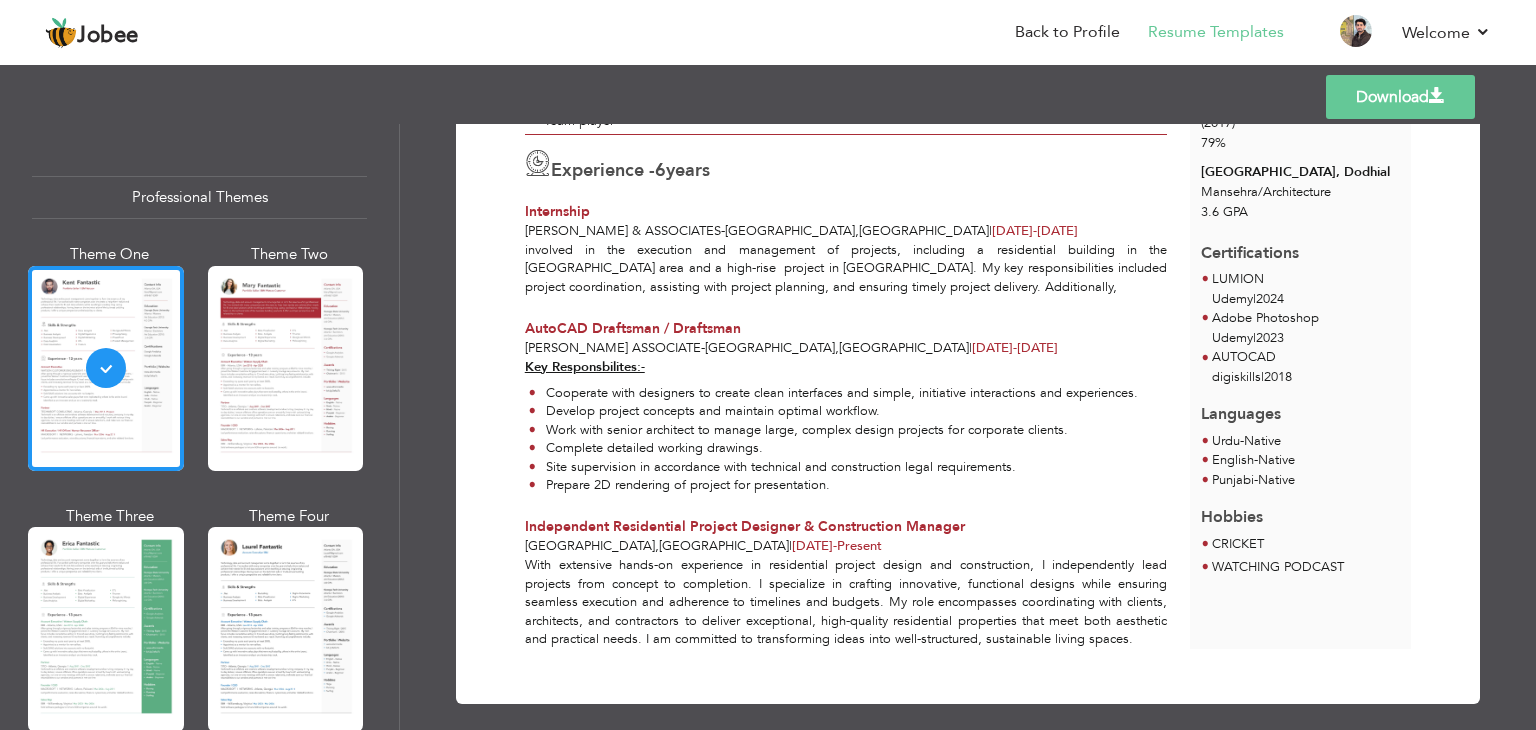 scroll, scrollTop: 440, scrollLeft: 0, axis: vertical 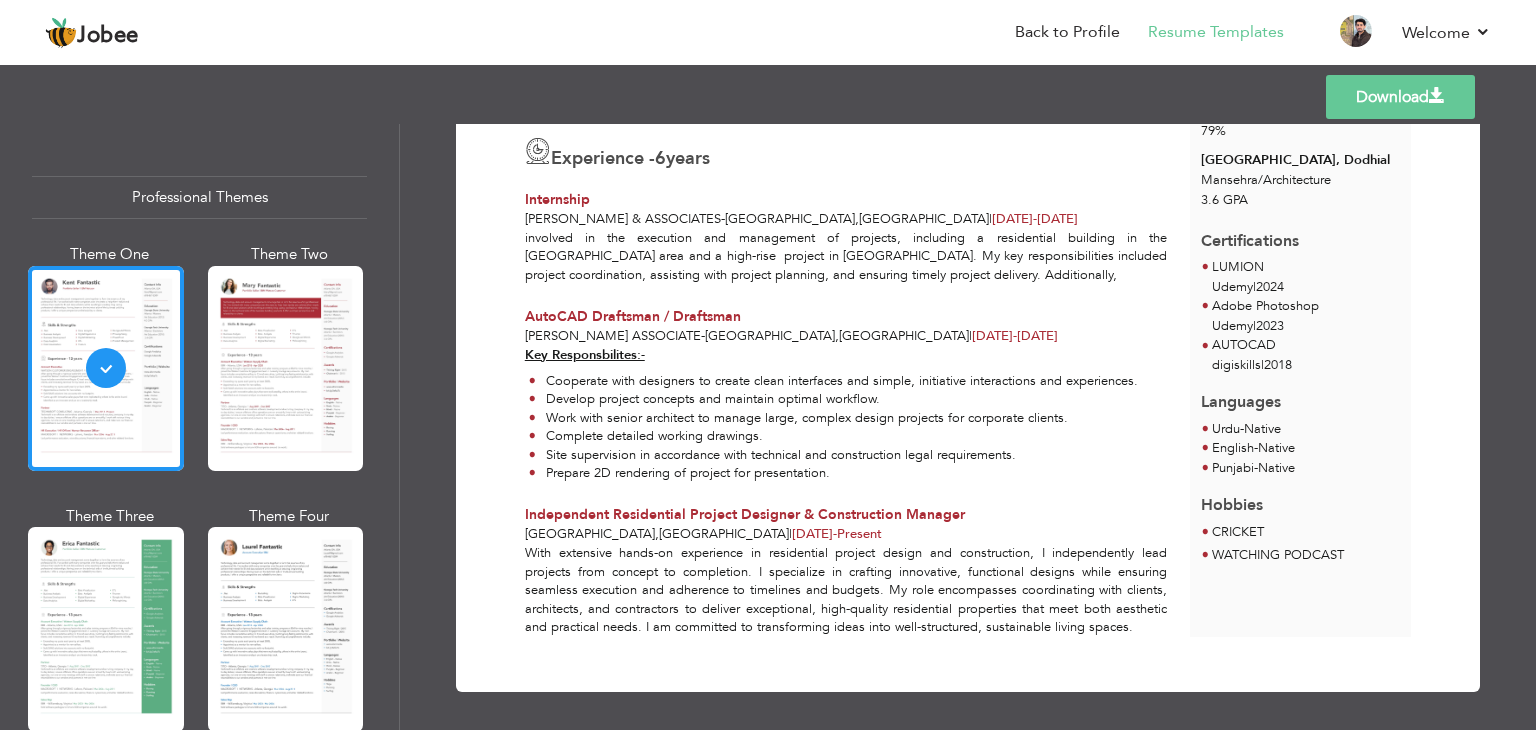 drag, startPoint x: 832, startPoint y: 213, endPoint x: 1006, endPoint y: 199, distance: 174.56232 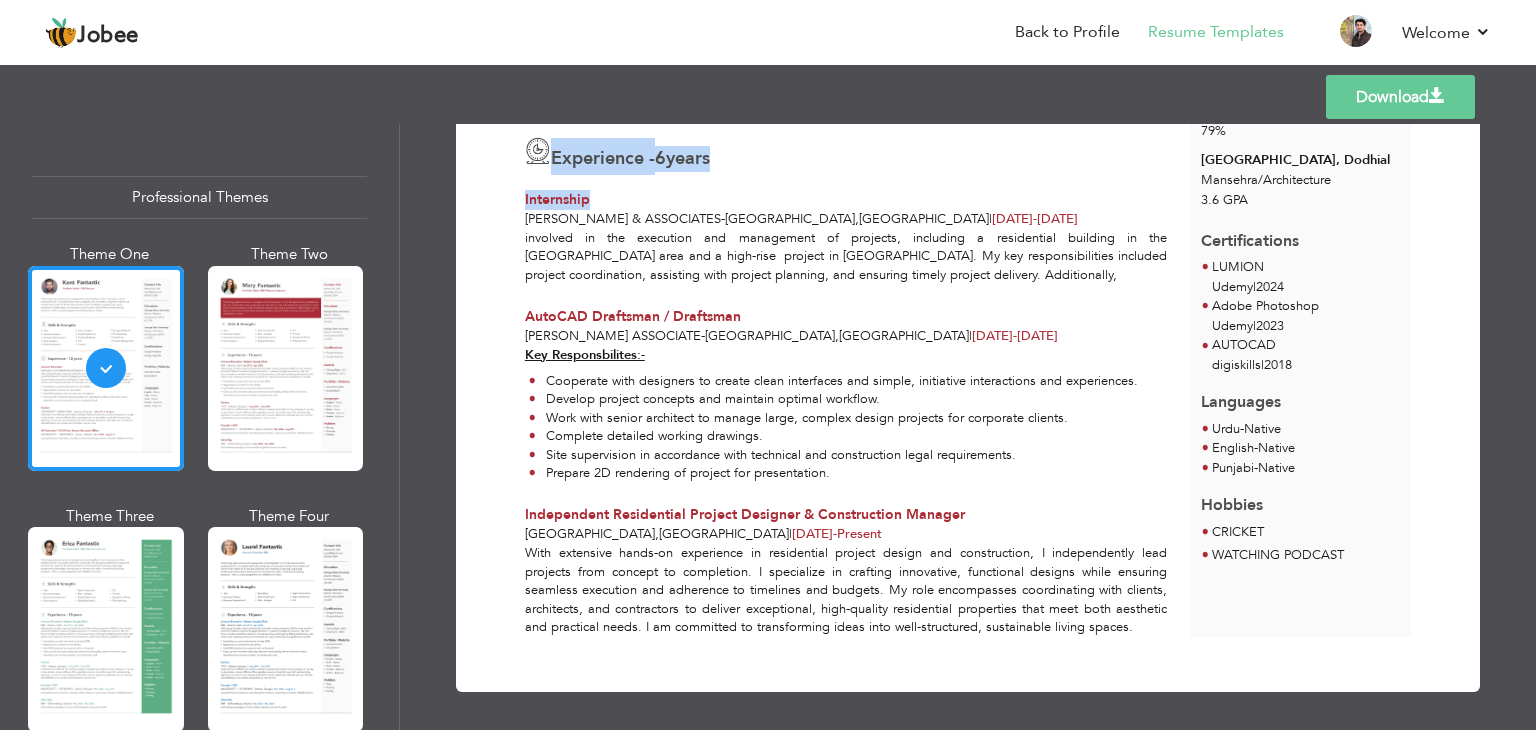 drag, startPoint x: 591, startPoint y: 202, endPoint x: 475, endPoint y: 194, distance: 116.275536 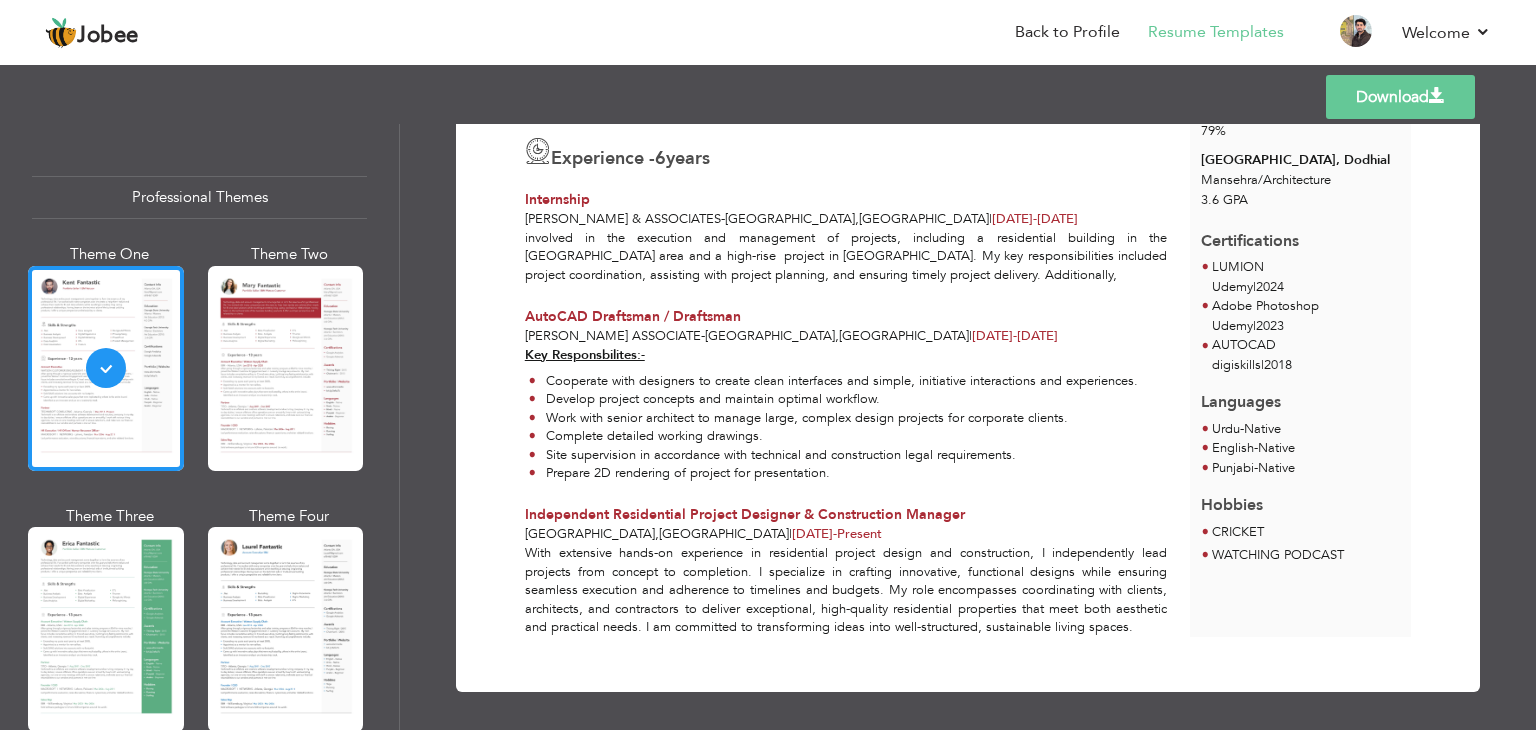 click on "[PERSON_NAME] & Associates" at bounding box center (623, 219) 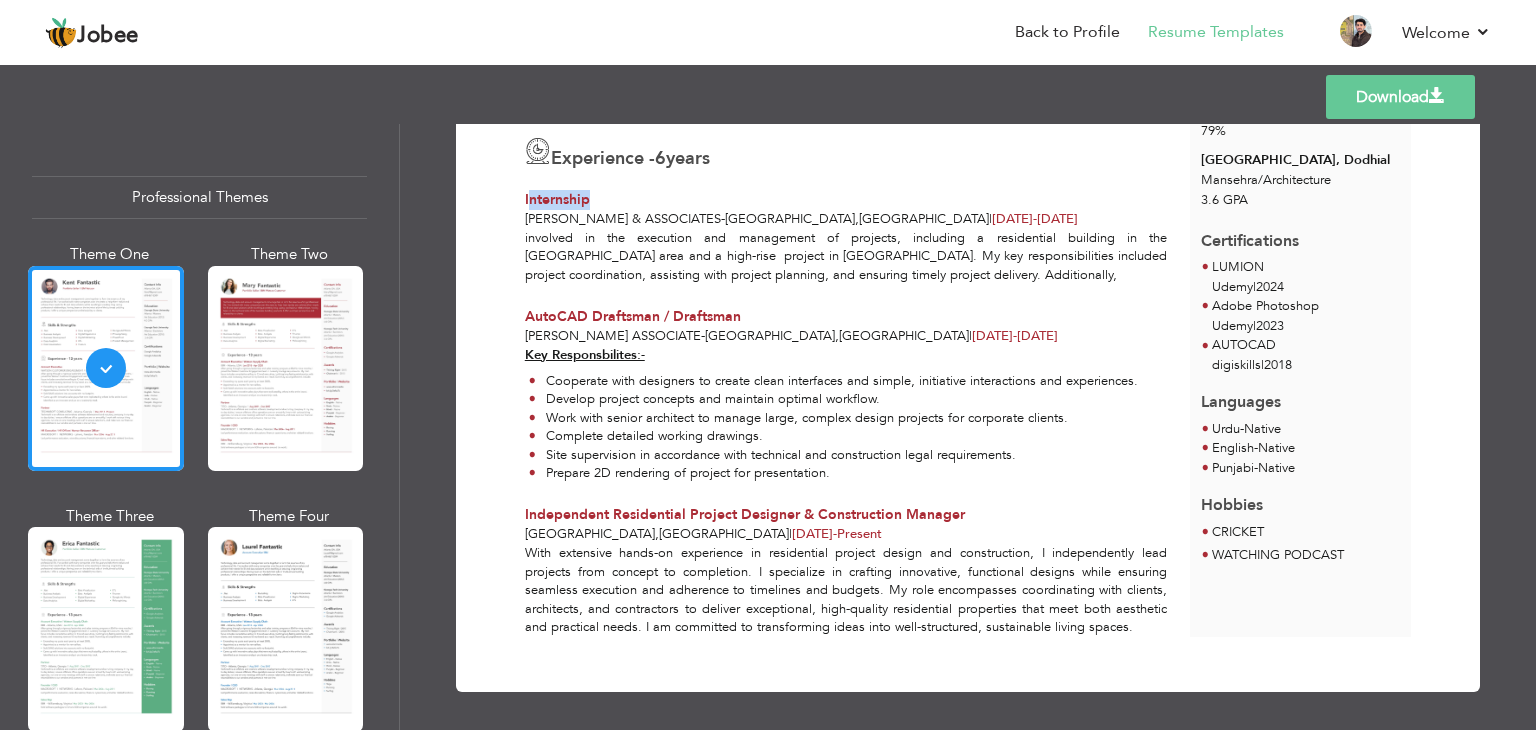 drag, startPoint x: 525, startPoint y: 194, endPoint x: 584, endPoint y: 186, distance: 59.5399 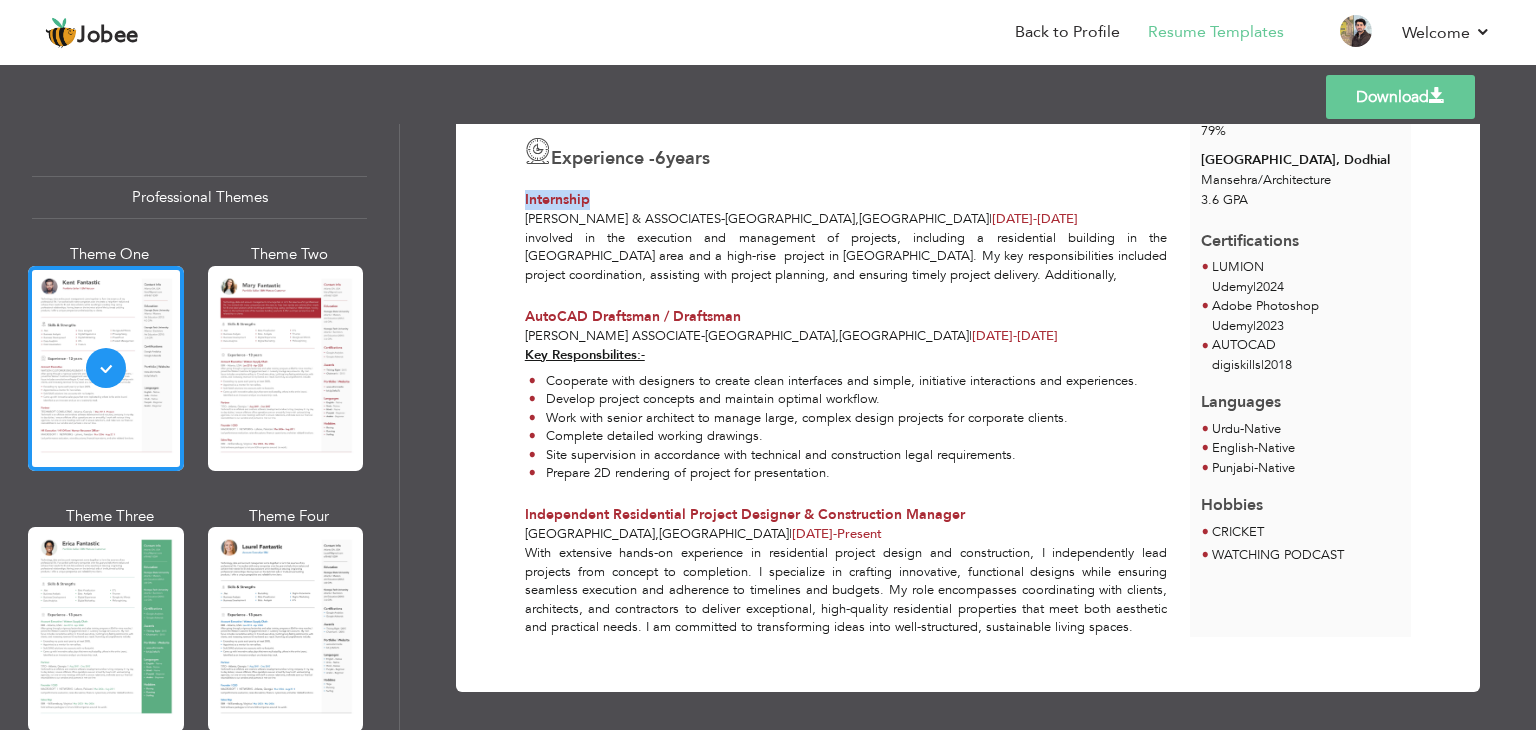 drag, startPoint x: 520, startPoint y: 194, endPoint x: 592, endPoint y: 189, distance: 72.1734 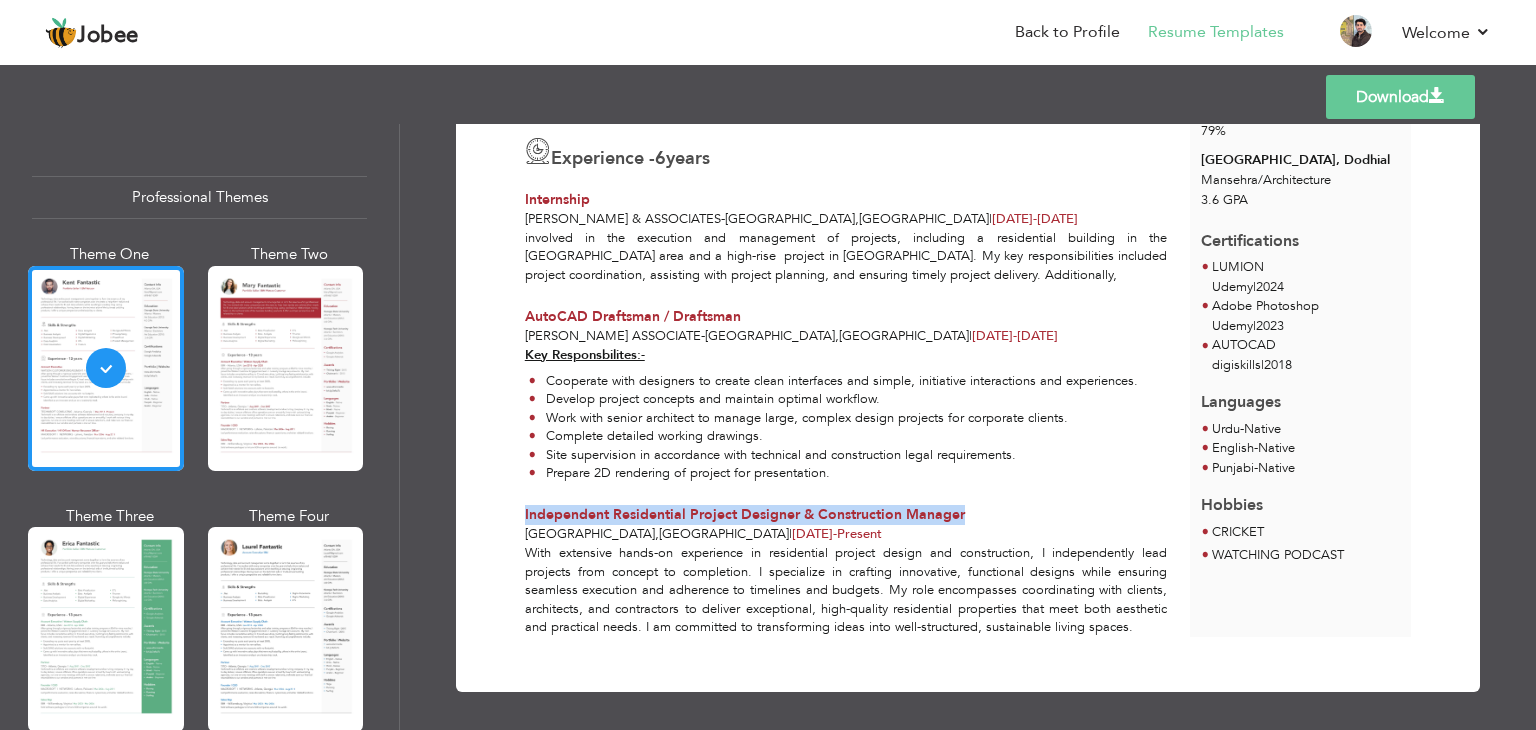 drag, startPoint x: 524, startPoint y: 516, endPoint x: 971, endPoint y: 509, distance: 447.0548 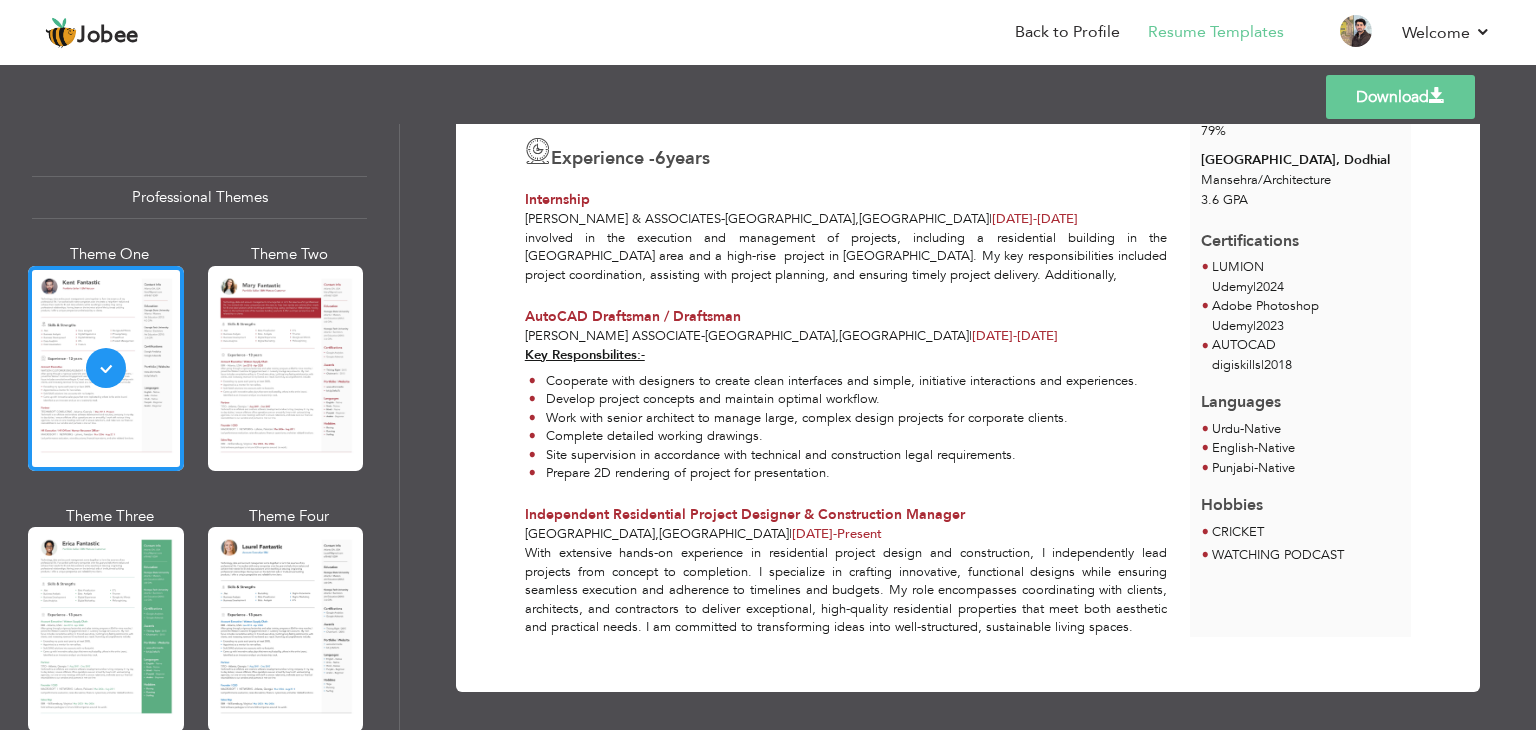 click on "With extensive hands-on experience in residential project design and construction, I independently lead projects from concept to completion. I specialize in crafting innovative, functional designs while ensuring seamless execution and adherence to timelines and budgets. My role encompasses coordinating with clients, architects, and contractors to deliver exceptional, high-quality residential properties that meet both aesthetic and practical needs. I am committed to transforming ideas into well-structured, sustainable living spaces." at bounding box center (846, 590) 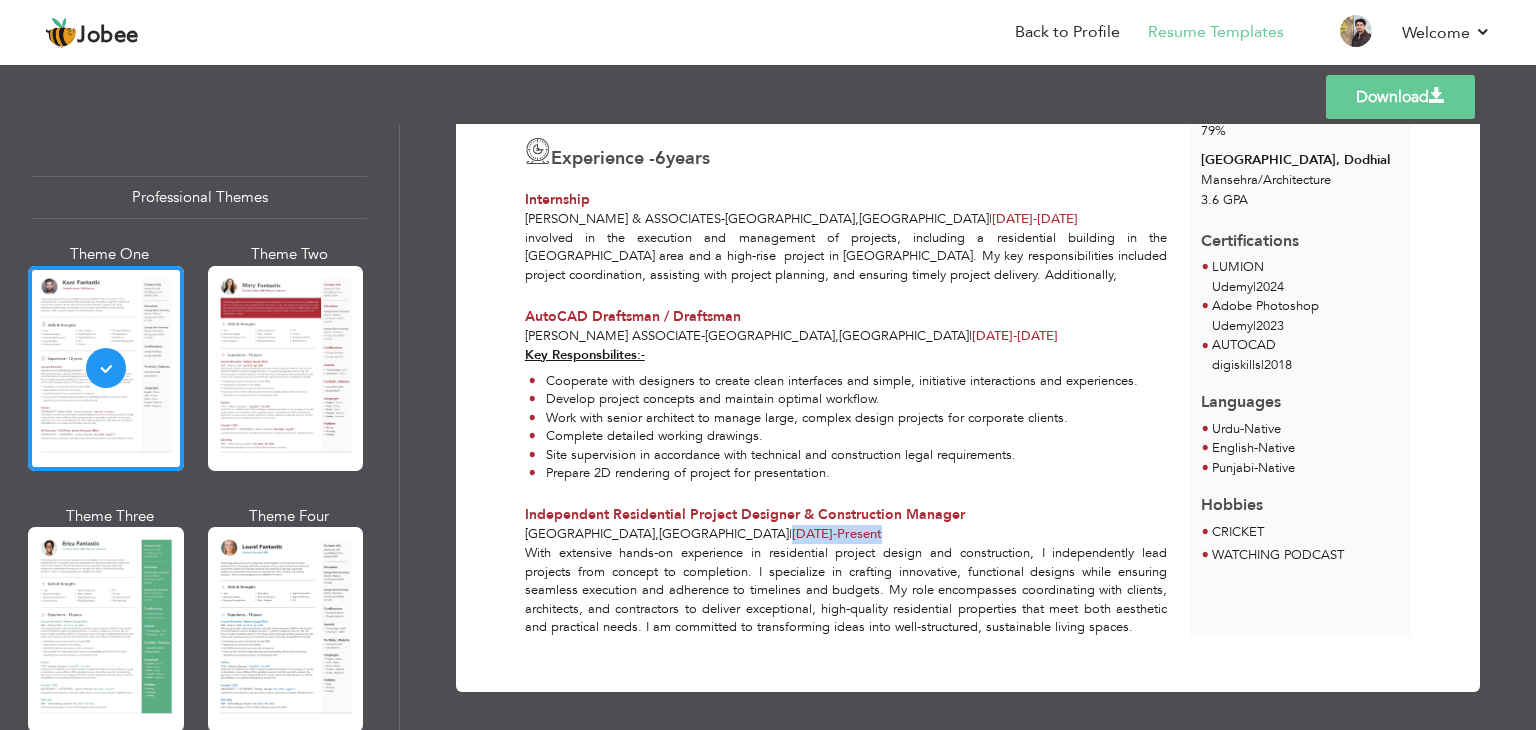 drag, startPoint x: 640, startPoint y: 526, endPoint x: 756, endPoint y: 528, distance: 116.01724 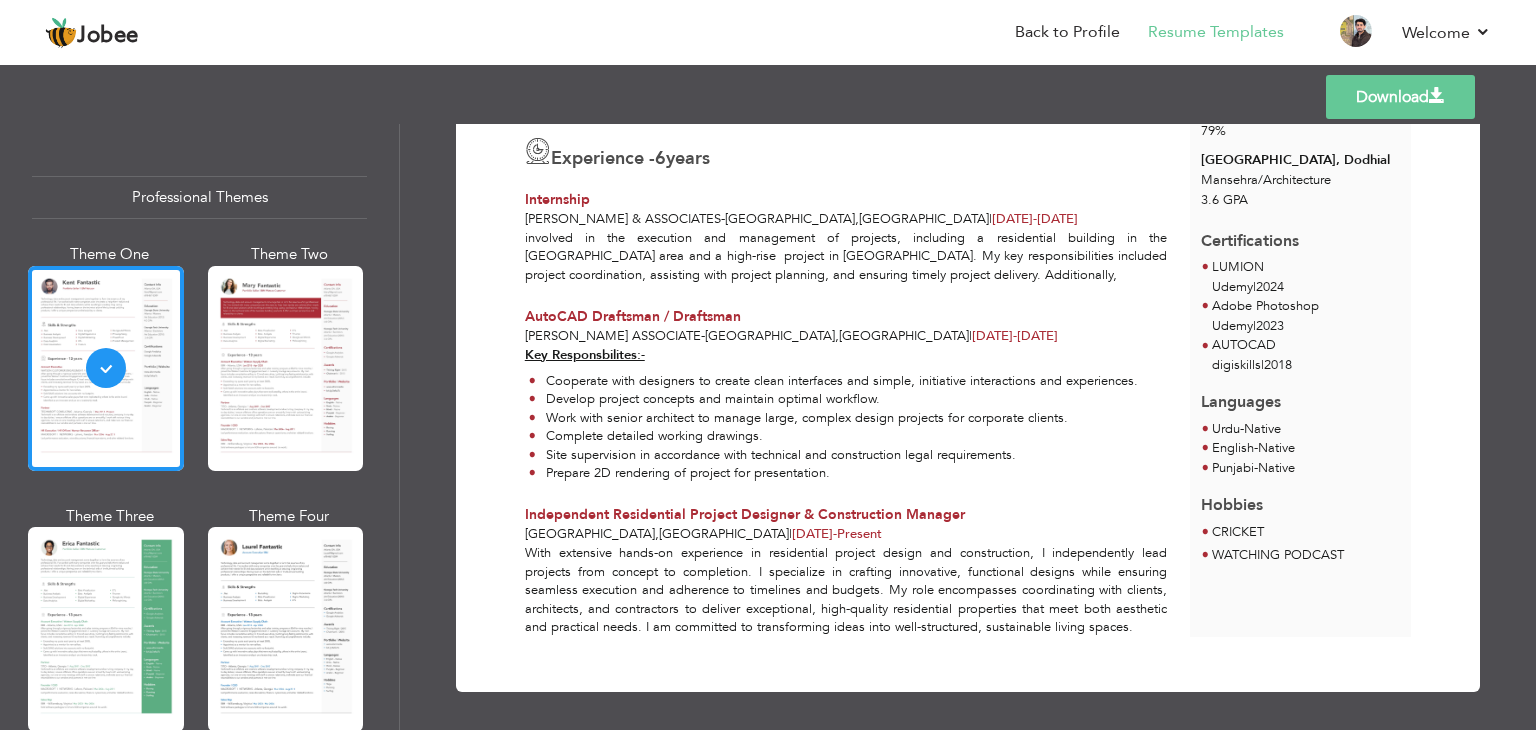 drag, startPoint x: 639, startPoint y: 530, endPoint x: 755, endPoint y: 521, distance: 116.34862 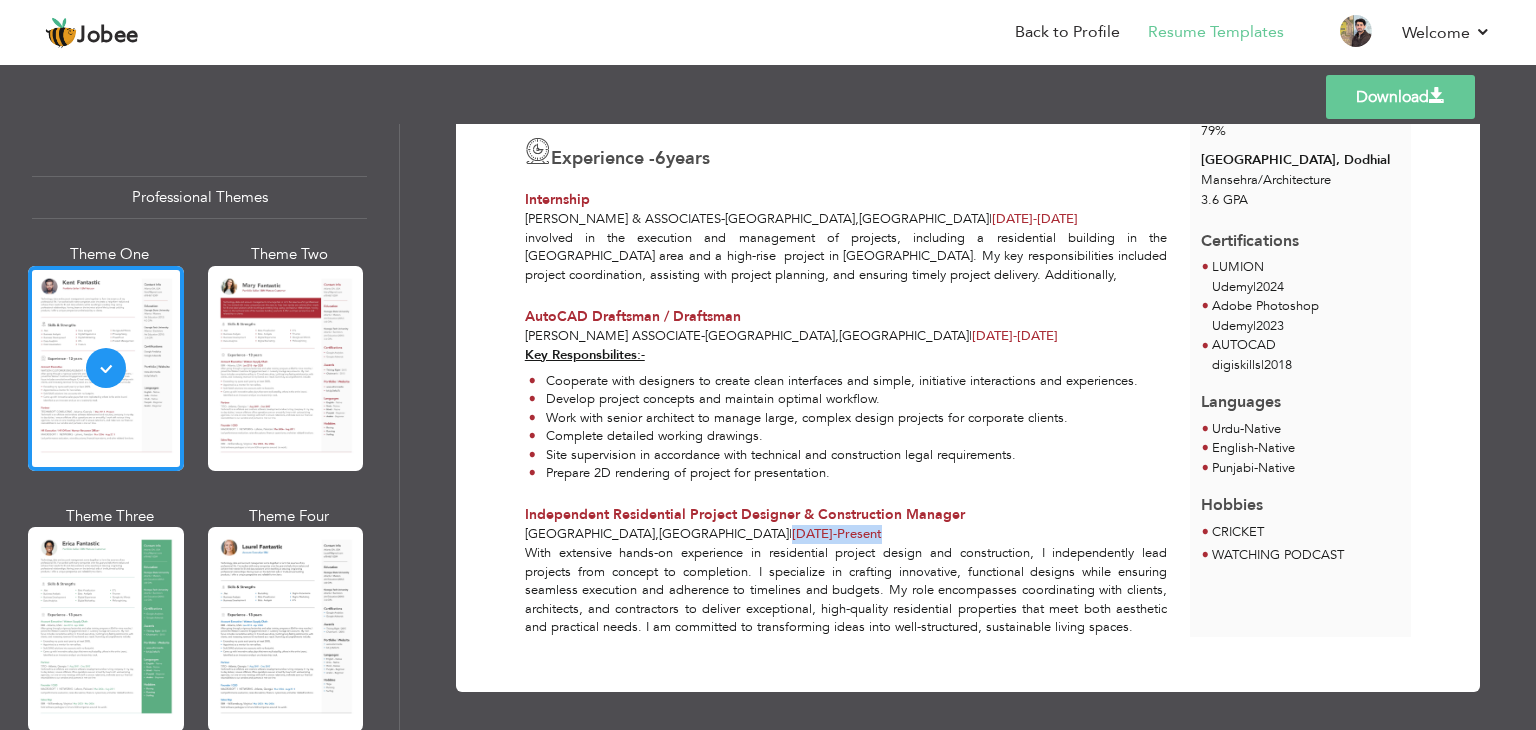 drag, startPoint x: 752, startPoint y: 529, endPoint x: 640, endPoint y: 529, distance: 112 